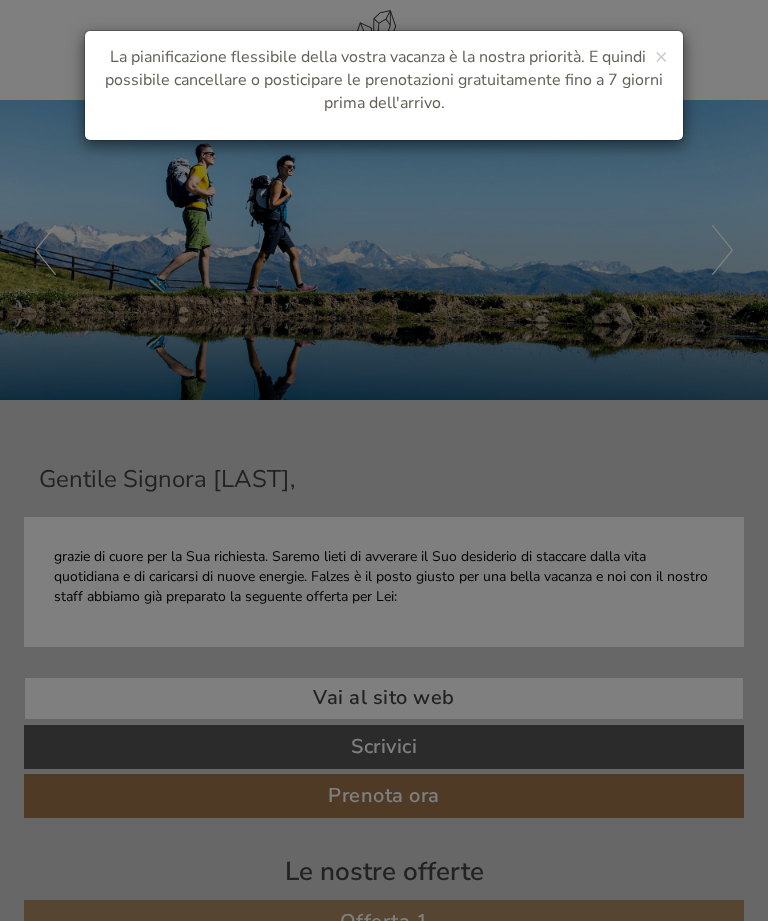 scroll, scrollTop: 0, scrollLeft: 0, axis: both 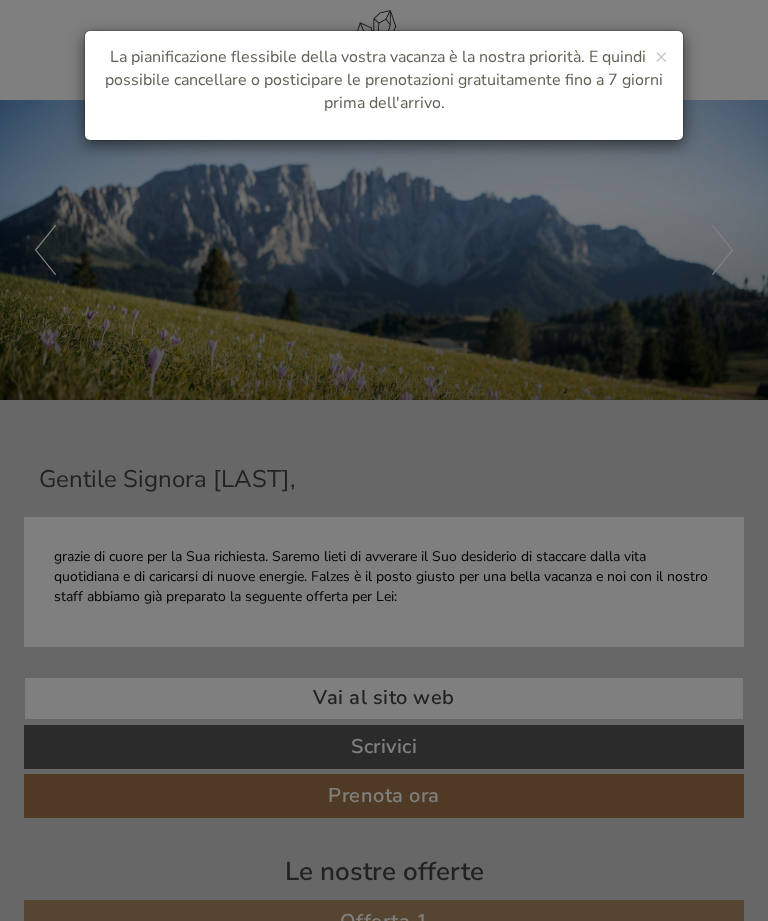 click on "×" at bounding box center (661, 56) 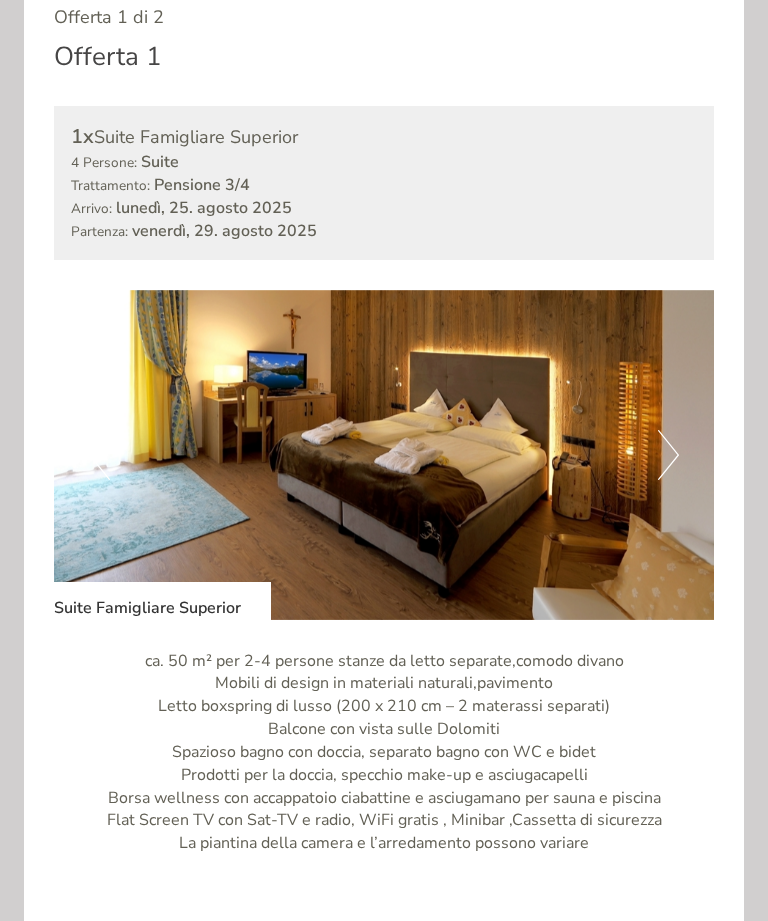 scroll, scrollTop: 1040, scrollLeft: 0, axis: vertical 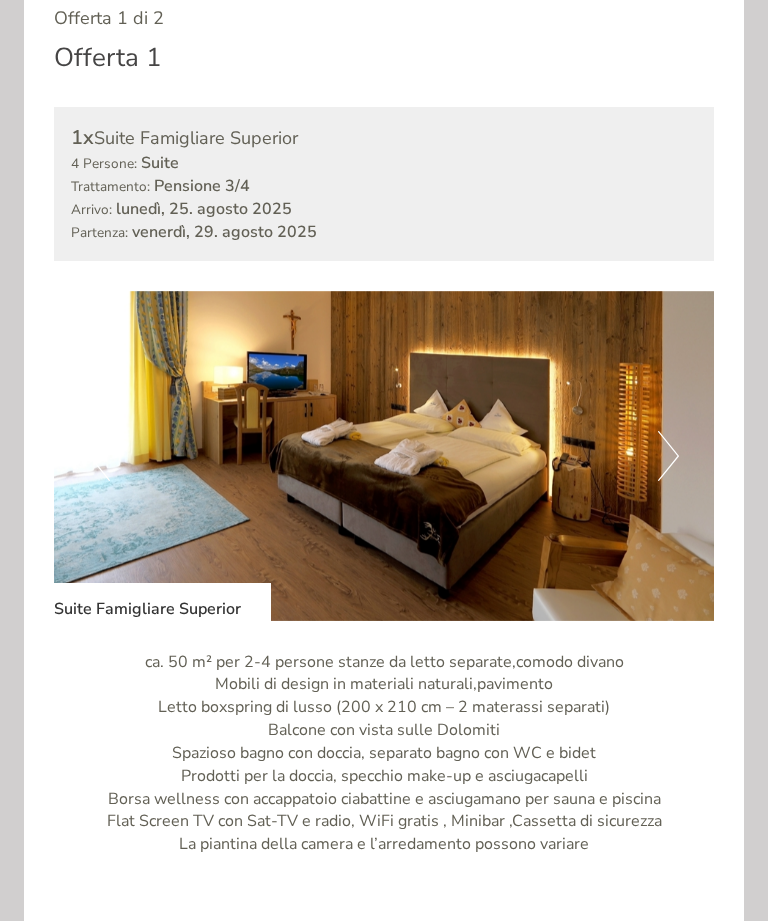 click on "Next" at bounding box center (668, 456) 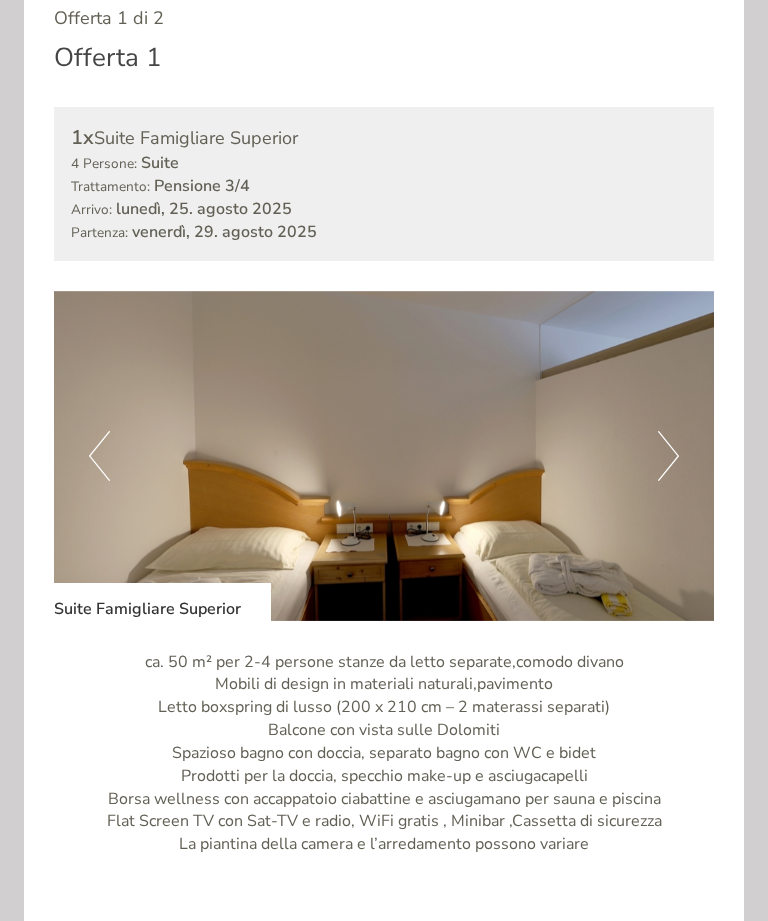 click on "Previous" at bounding box center [99, 456] 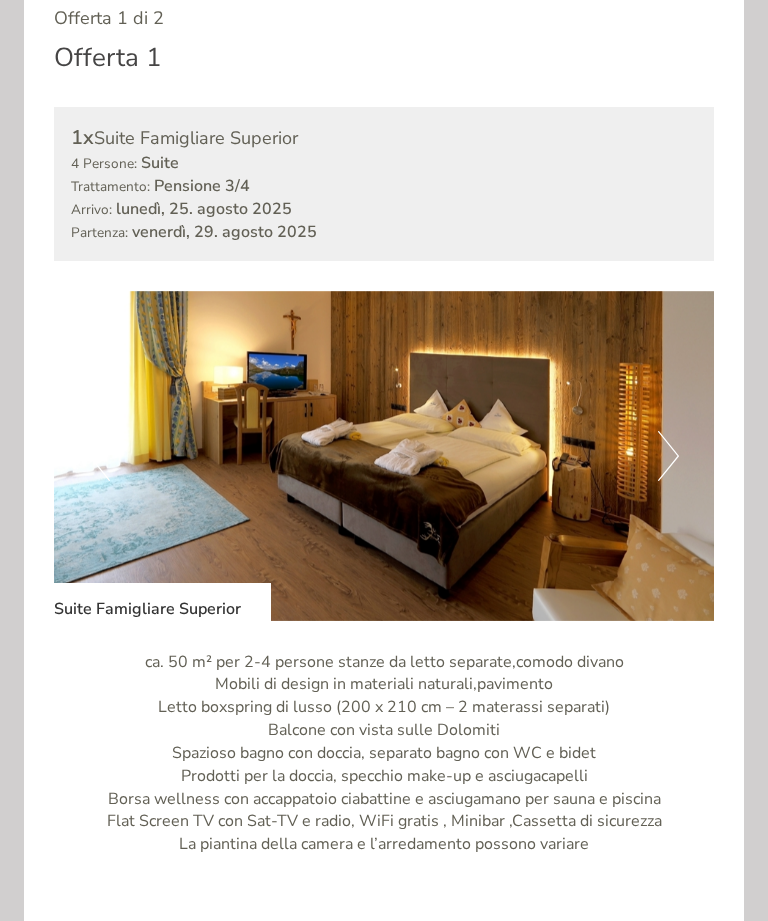 click on "Next" at bounding box center (668, 456) 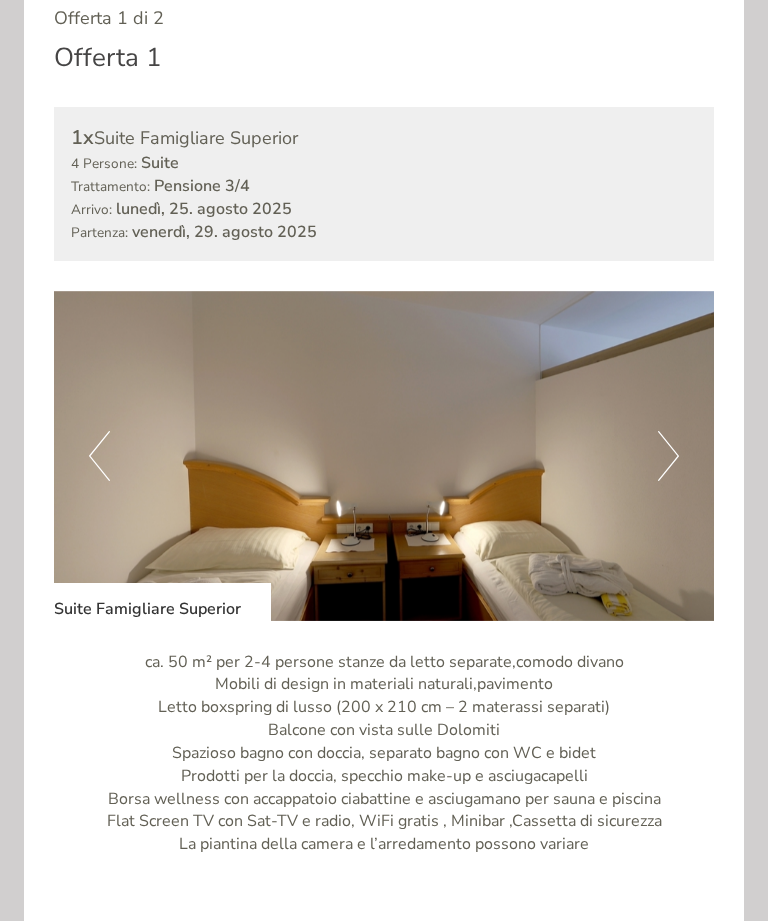 click at bounding box center (384, 456) 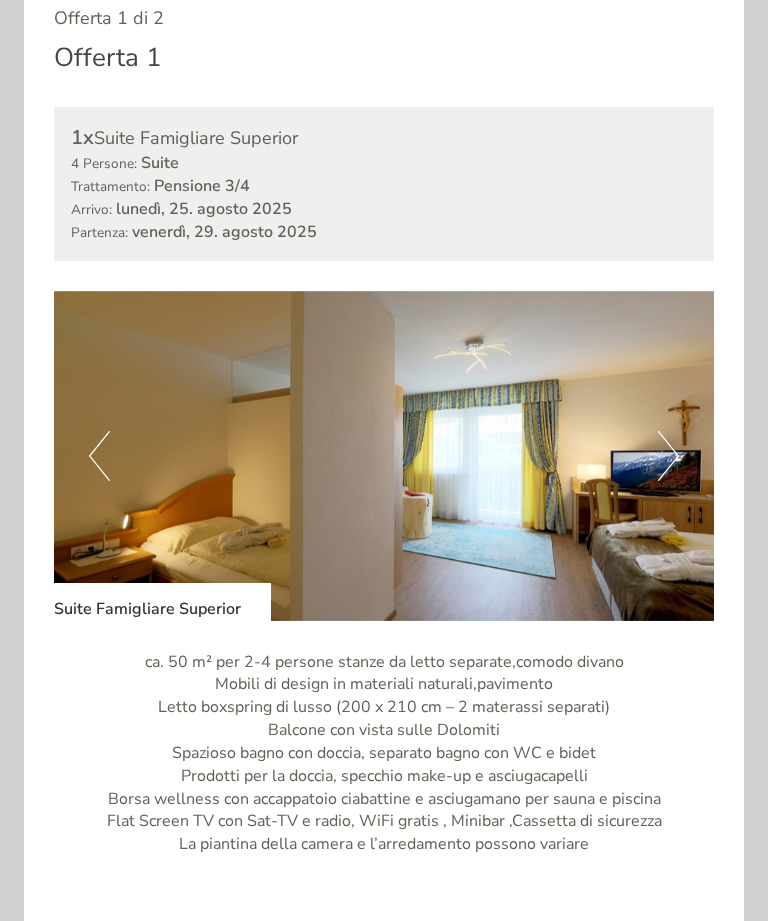 click on "Previous" at bounding box center [99, 456] 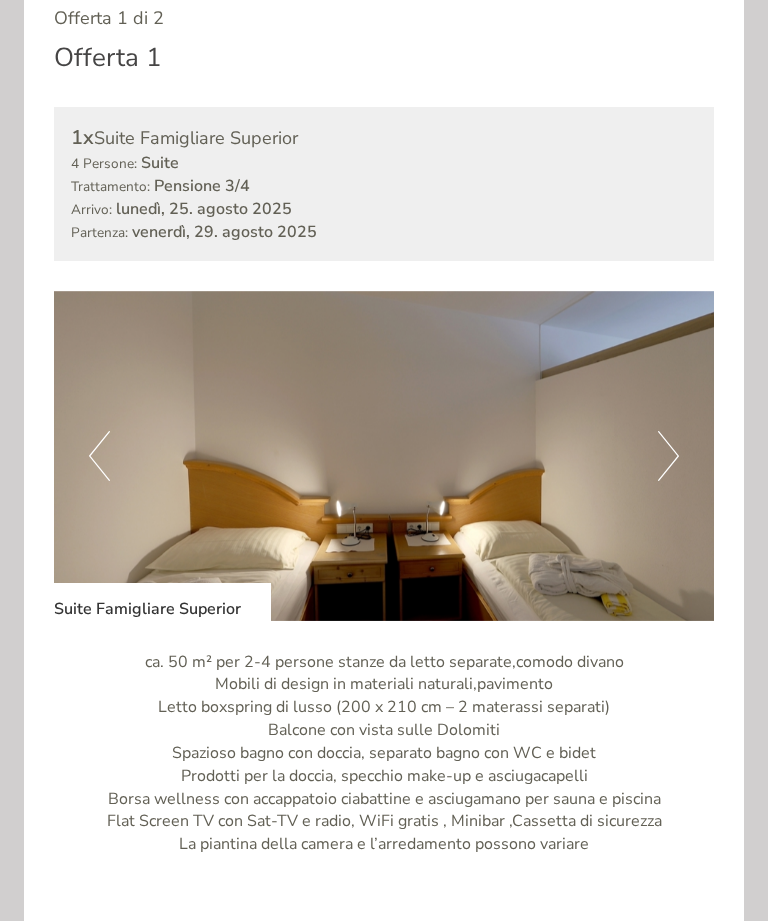 click on "Previous" at bounding box center (99, 456) 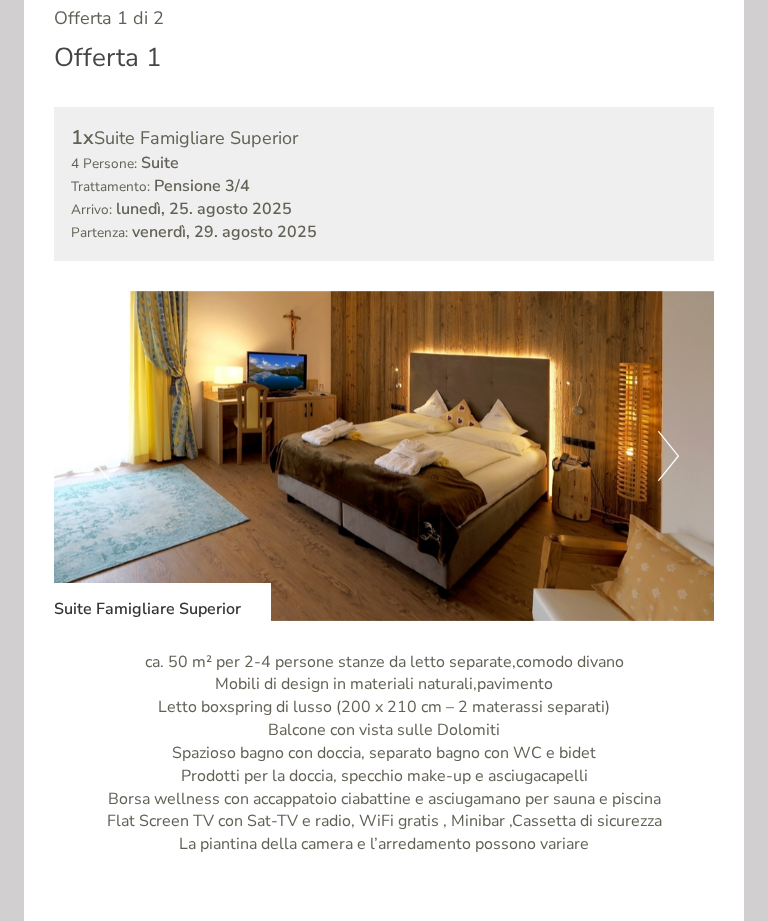 click at bounding box center (384, 456) 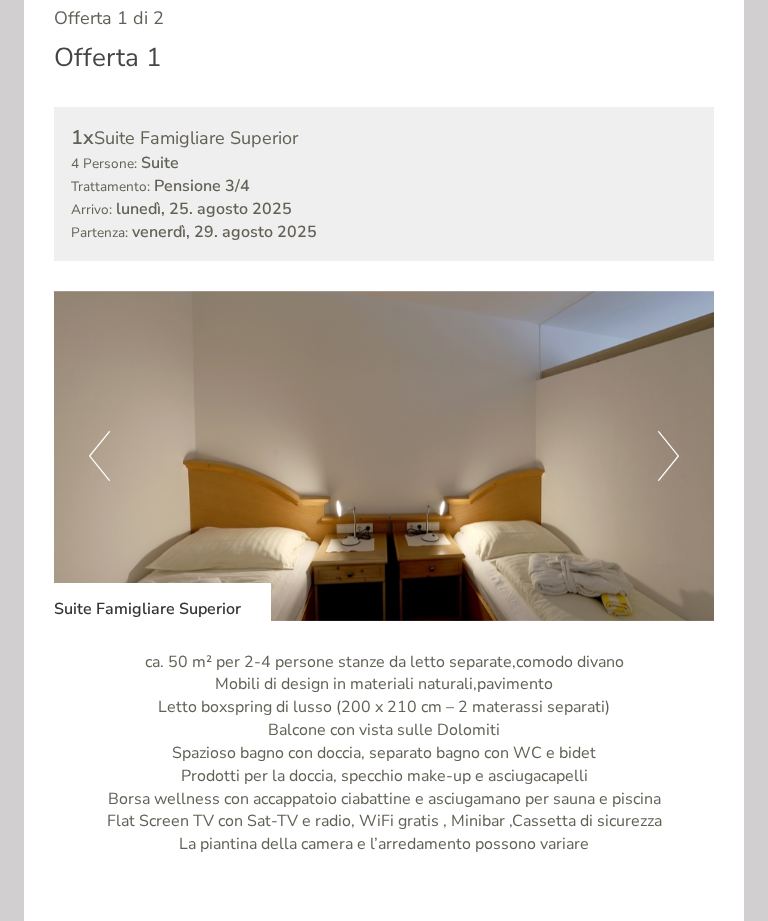 click at bounding box center (384, 456) 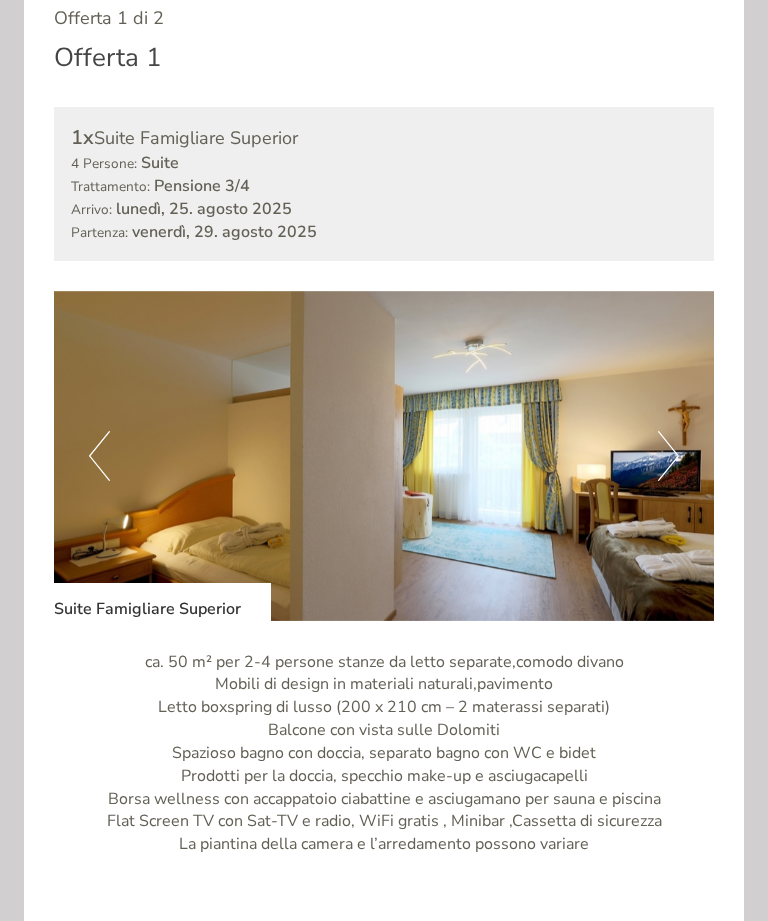 click at bounding box center (384, 456) 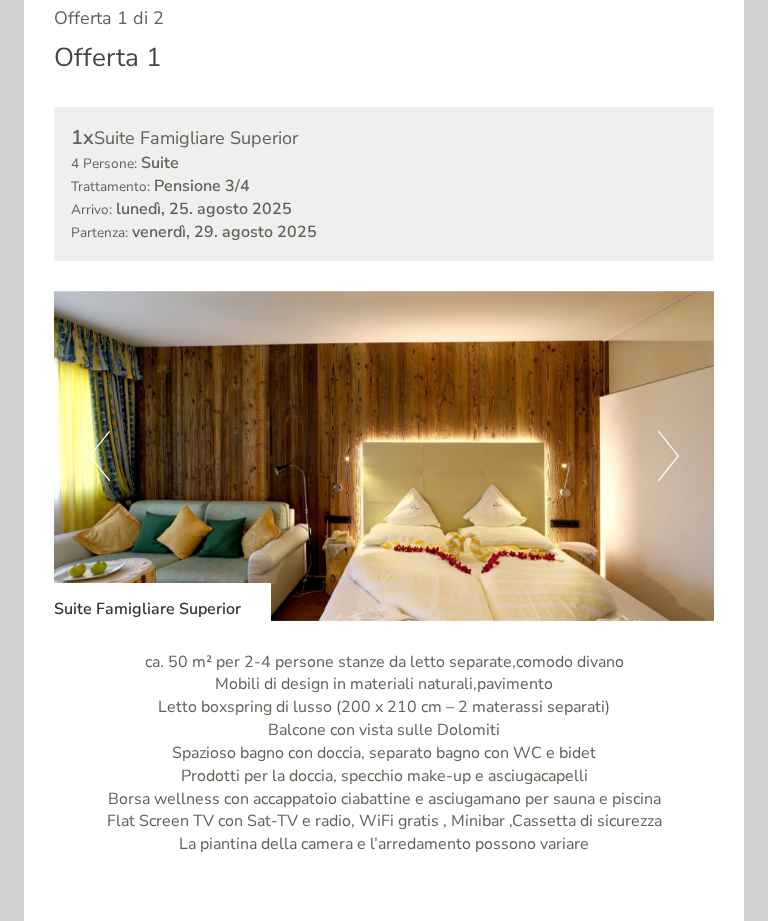 click on "Next" at bounding box center [668, 456] 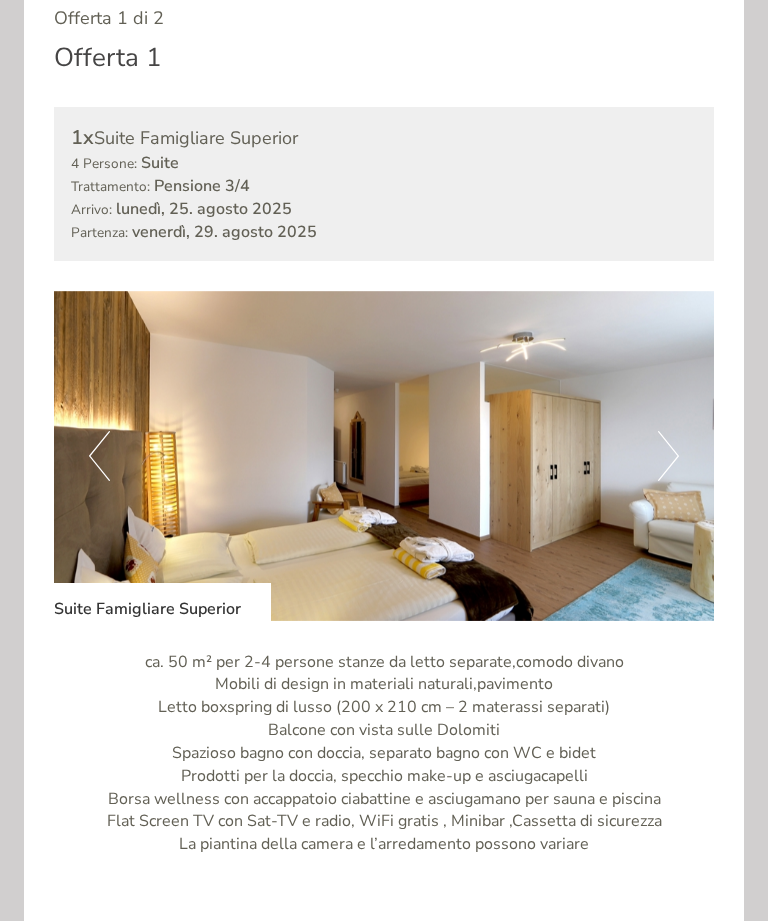 click at bounding box center [384, 456] 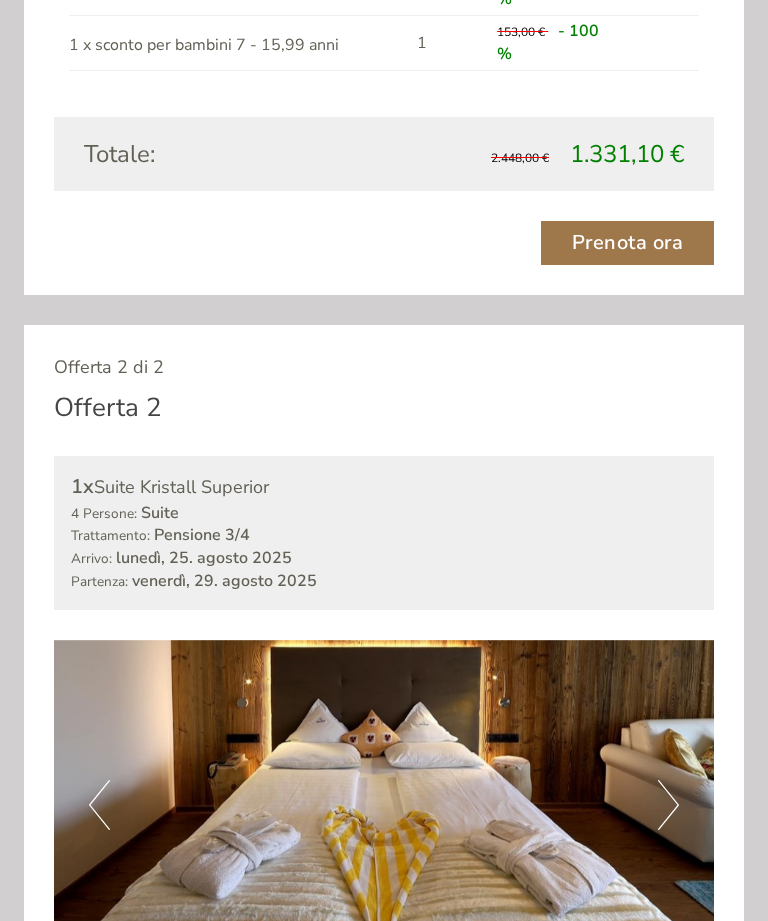 scroll, scrollTop: 2320, scrollLeft: 0, axis: vertical 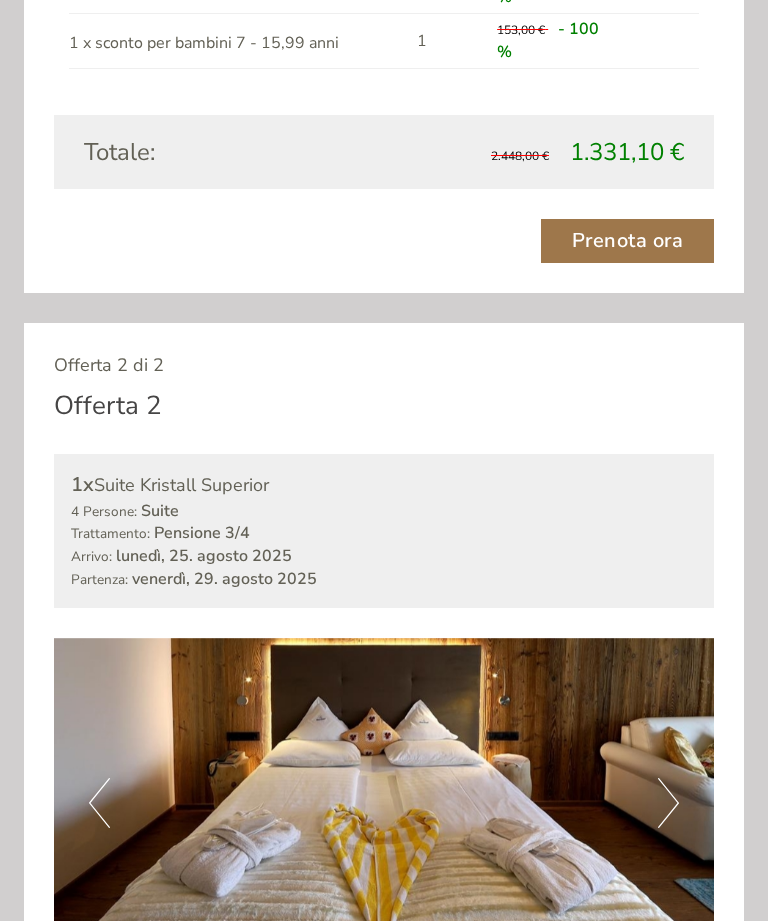 click on "Next" at bounding box center [668, 804] 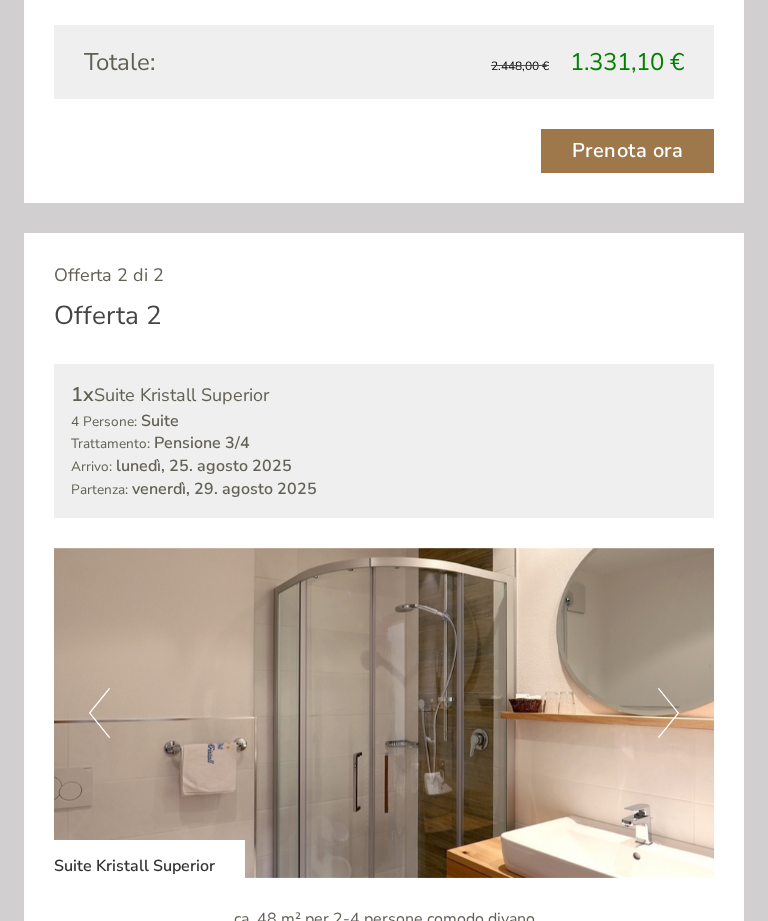 scroll, scrollTop: 2409, scrollLeft: 0, axis: vertical 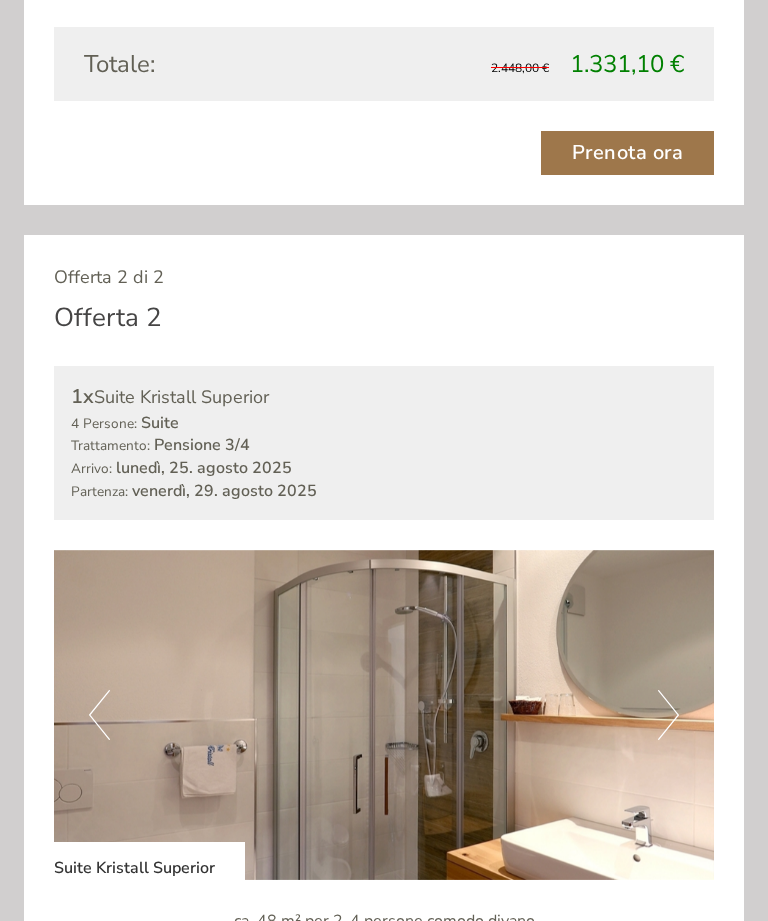 click on "Next" at bounding box center [668, 715] 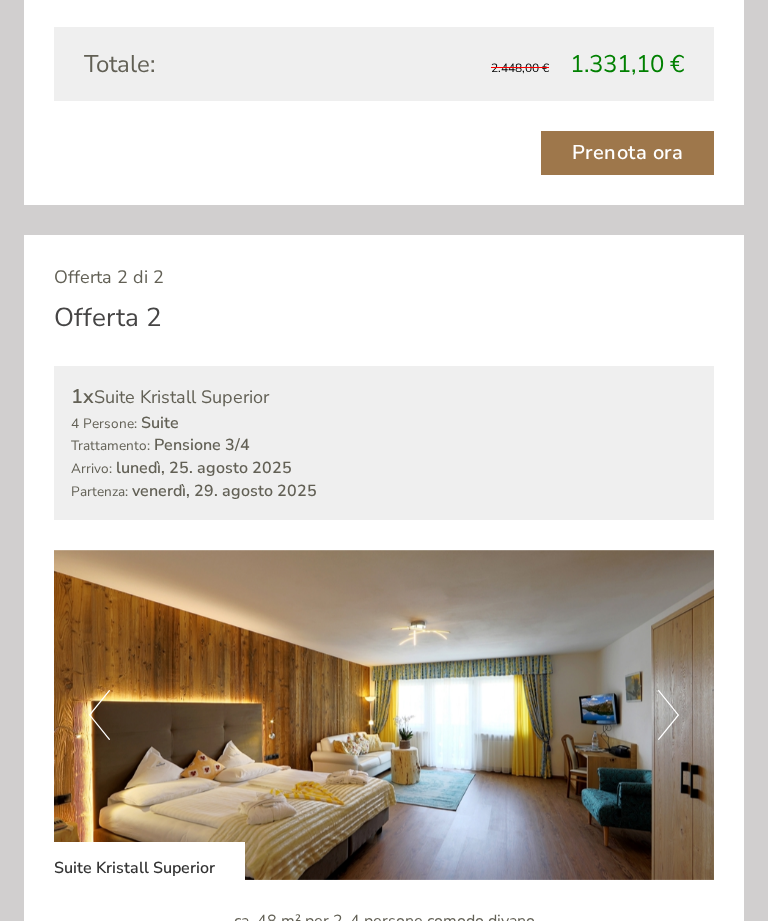 click at bounding box center (384, 715) 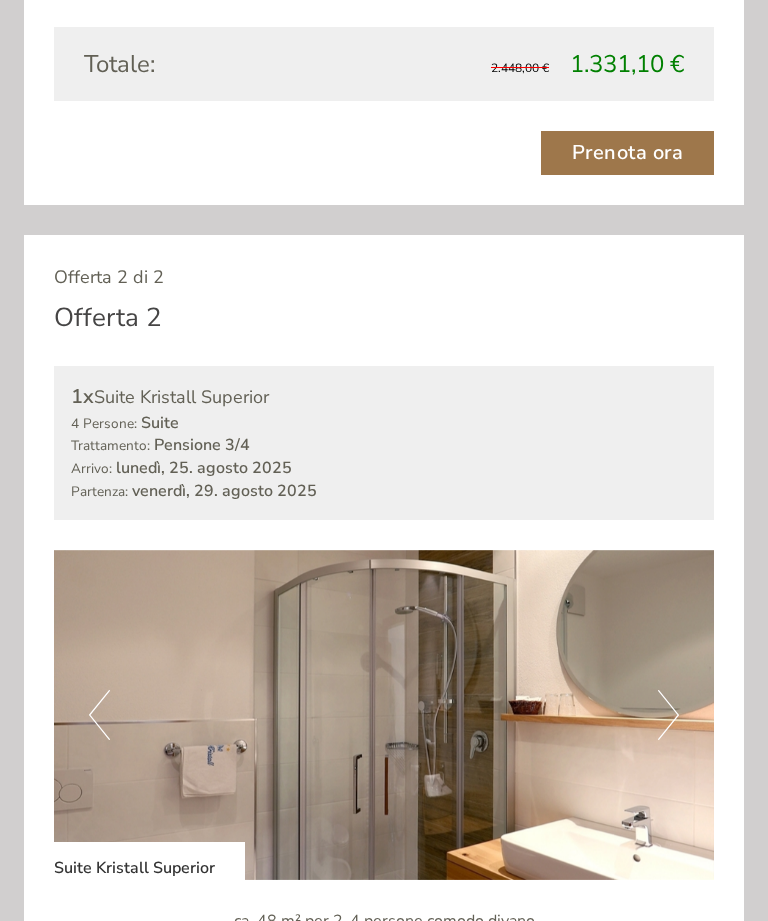 click at bounding box center [384, 715] 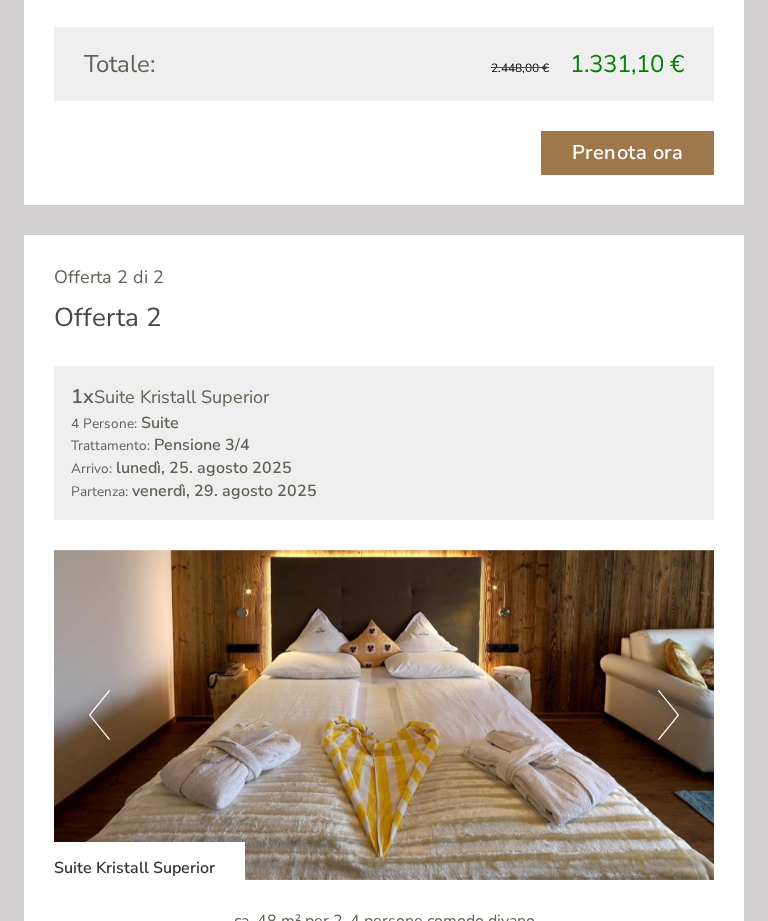 click on "Previous" at bounding box center (99, 715) 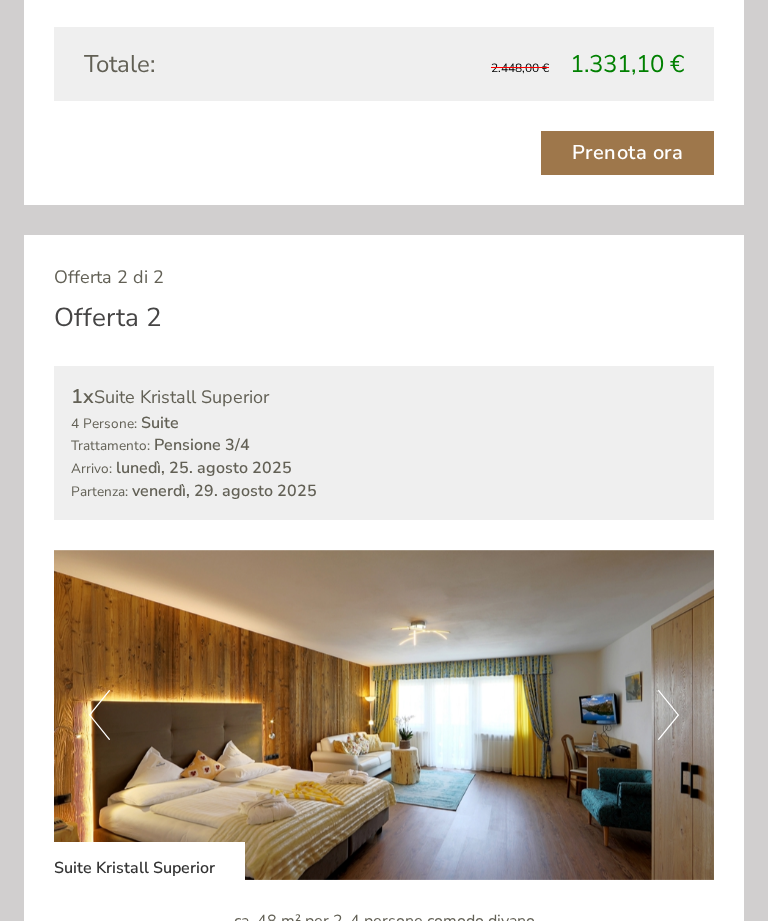 click on "Previous" at bounding box center [99, 715] 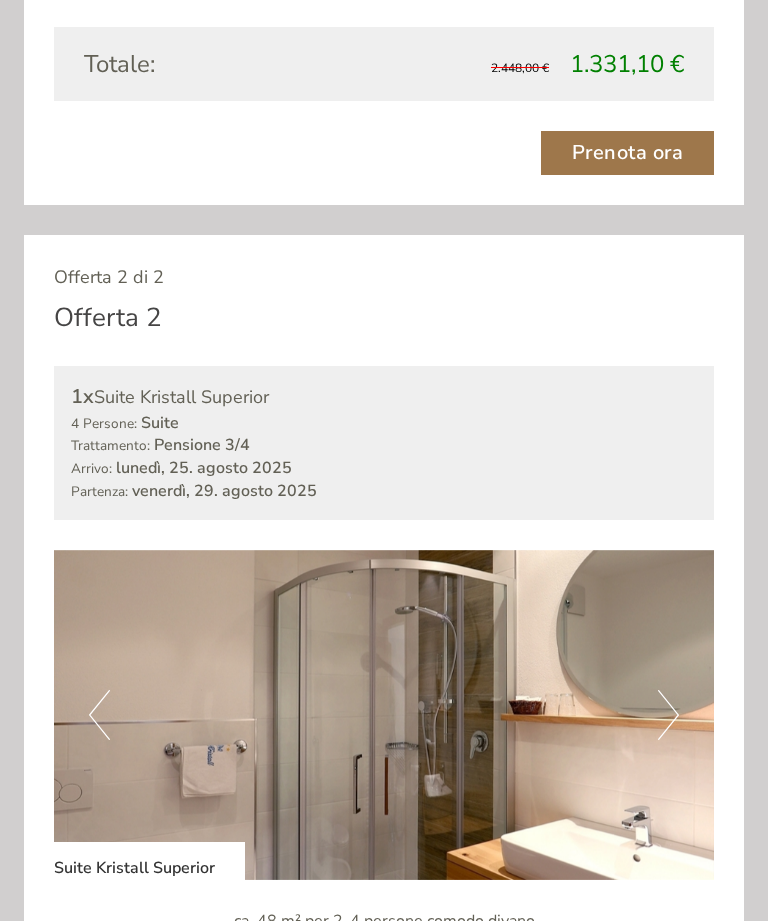 click on "Previous" at bounding box center (99, 715) 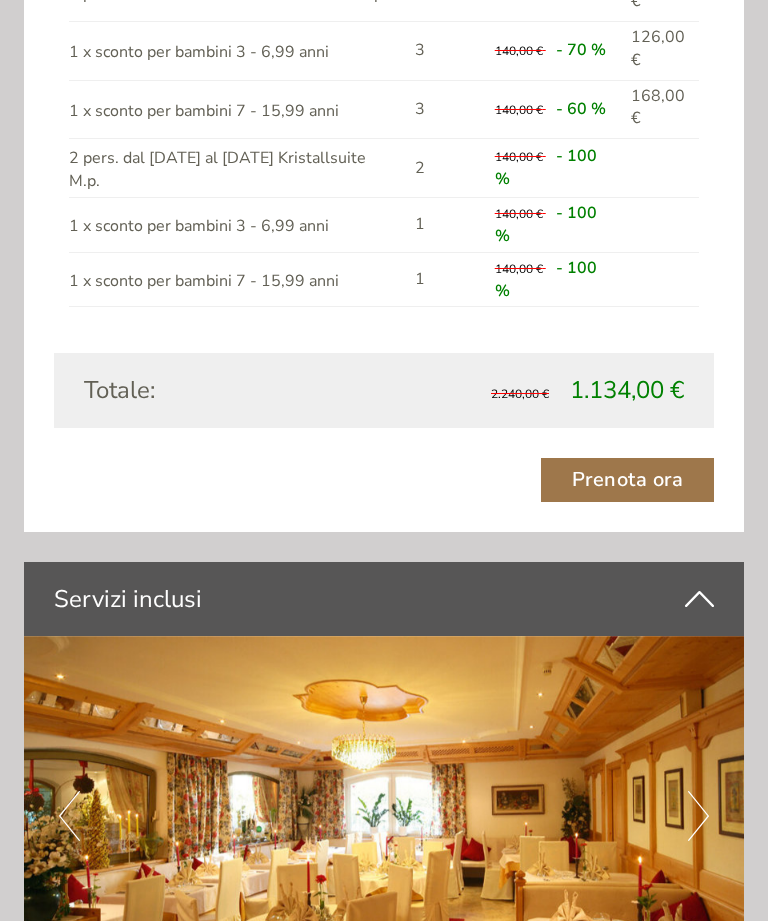scroll, scrollTop: 3720, scrollLeft: 0, axis: vertical 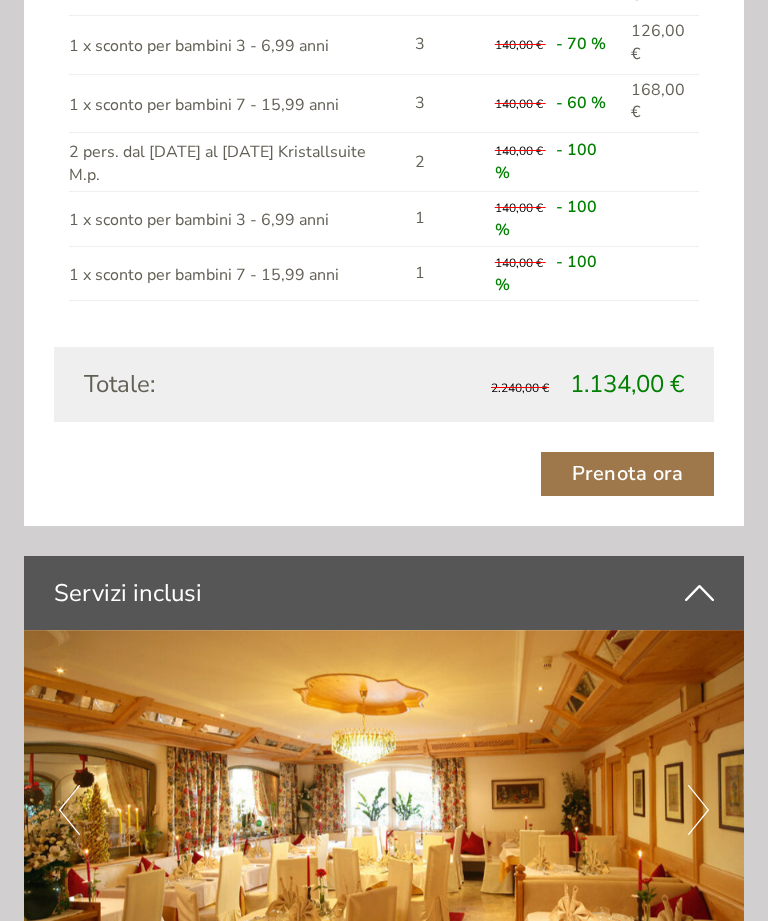 click at bounding box center (384, 811) 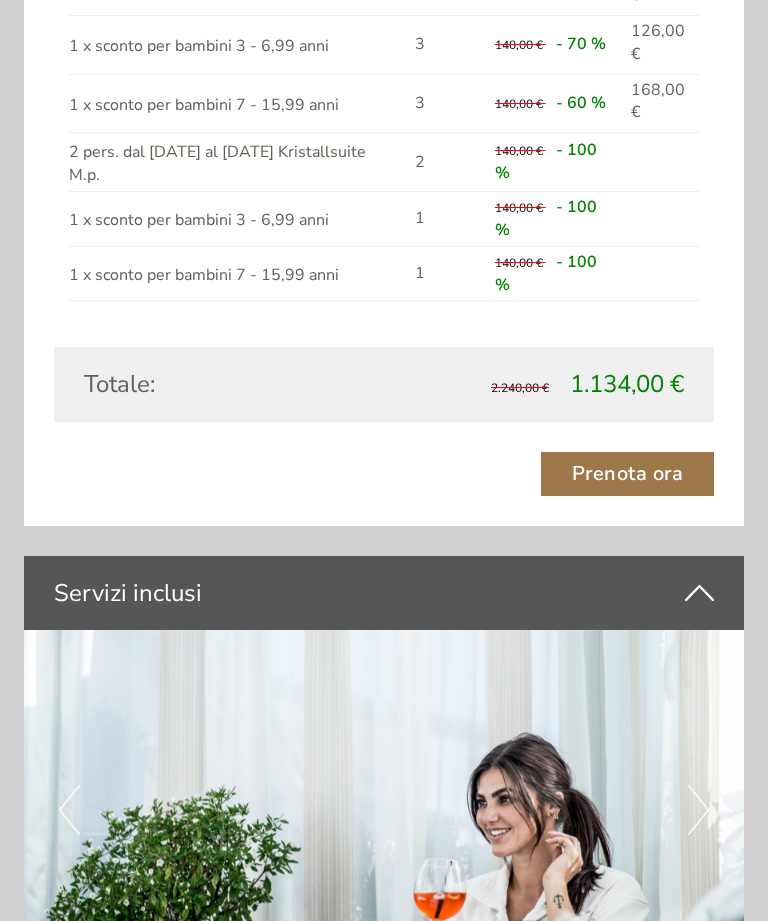 click on "Next" at bounding box center (698, 810) 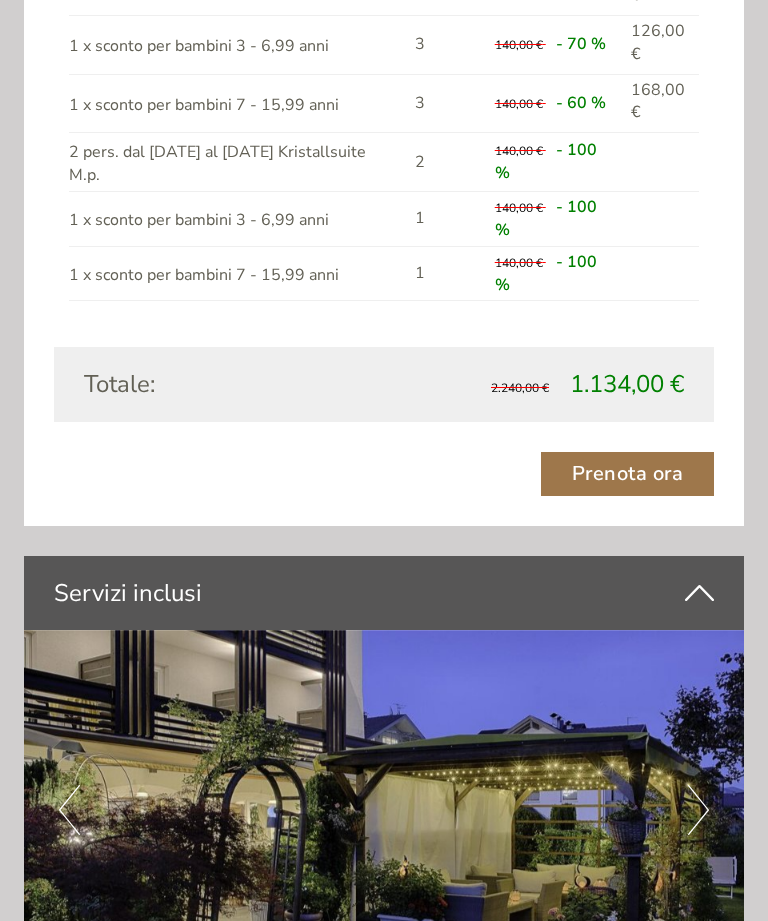 click on "Next" at bounding box center (698, 810) 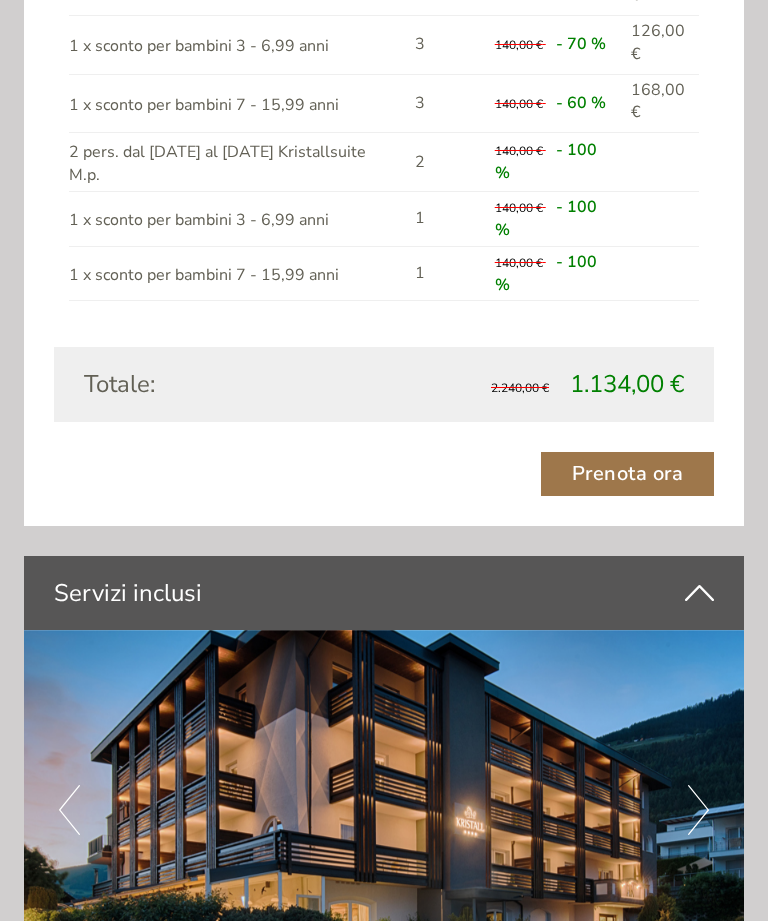 click at bounding box center (384, 810) 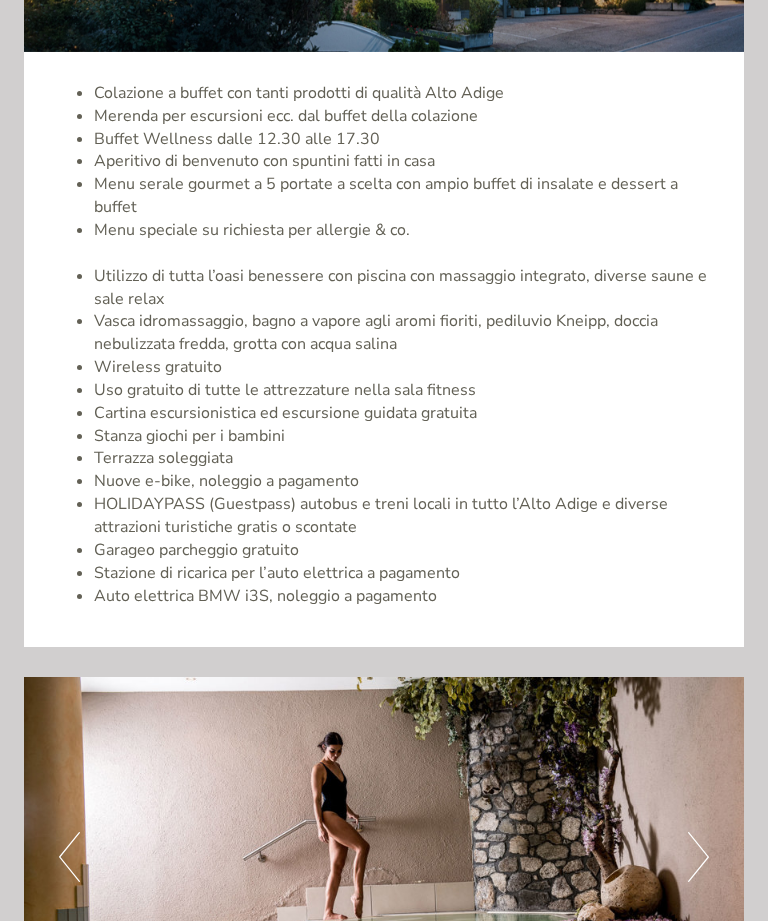 scroll, scrollTop: 4683, scrollLeft: 0, axis: vertical 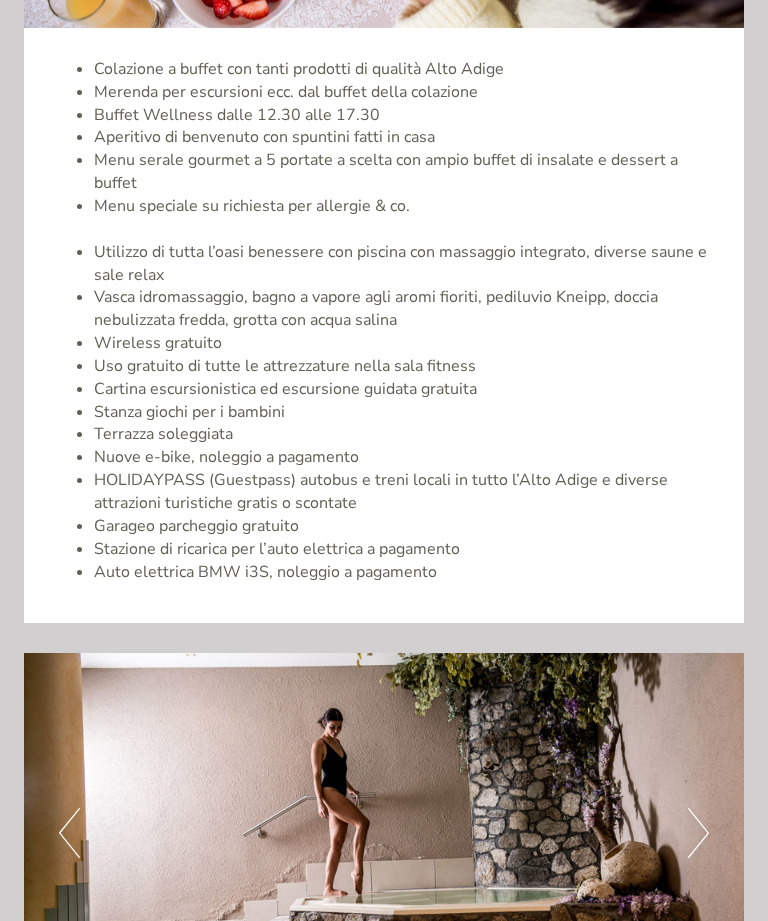 click on "Next" at bounding box center (698, 833) 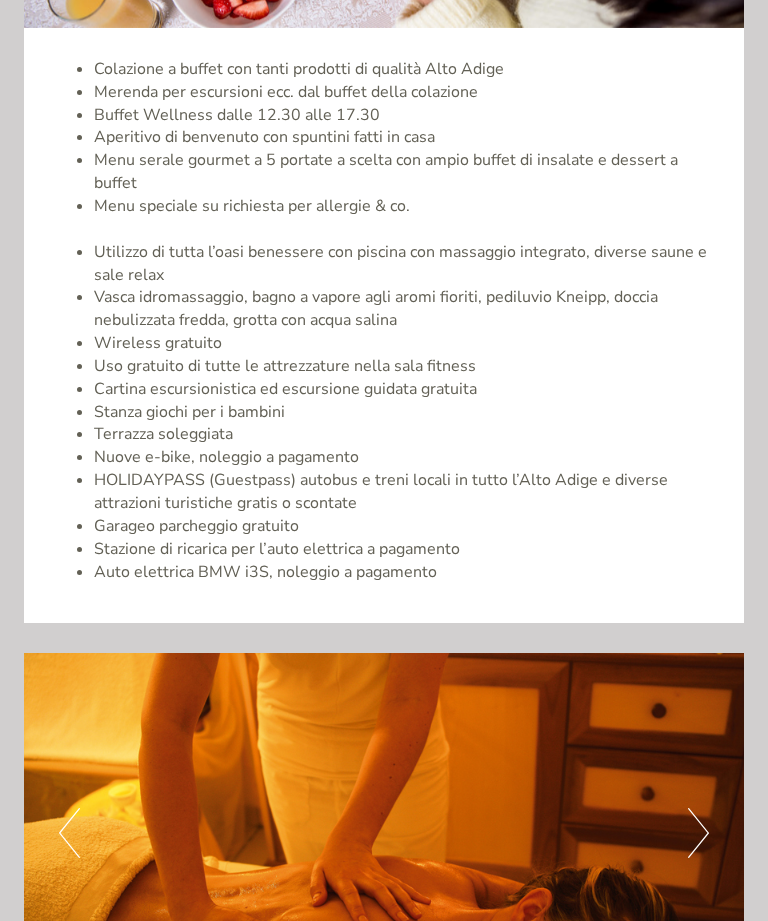 click on "Next" at bounding box center [698, 833] 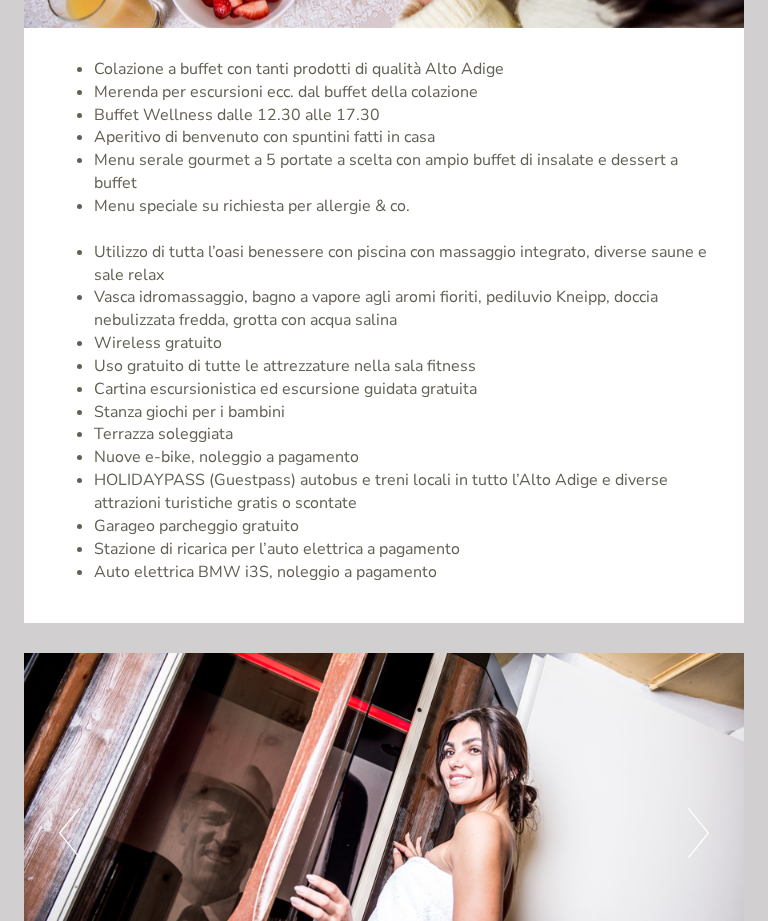 click at bounding box center [384, 833] 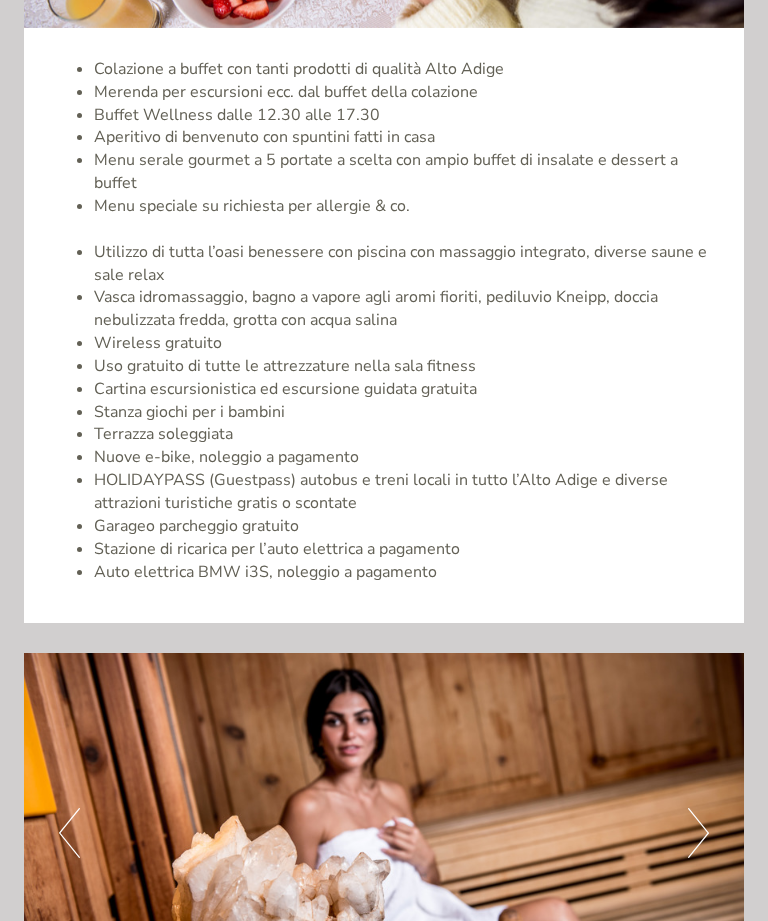 click at bounding box center (384, 833) 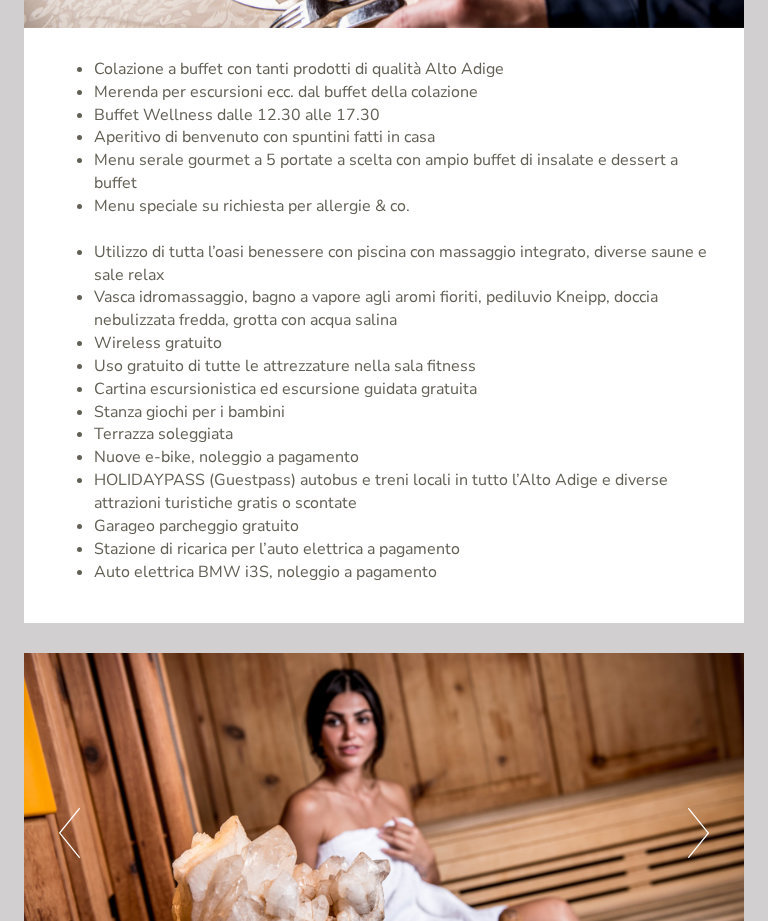 click on "Next" at bounding box center (698, 833) 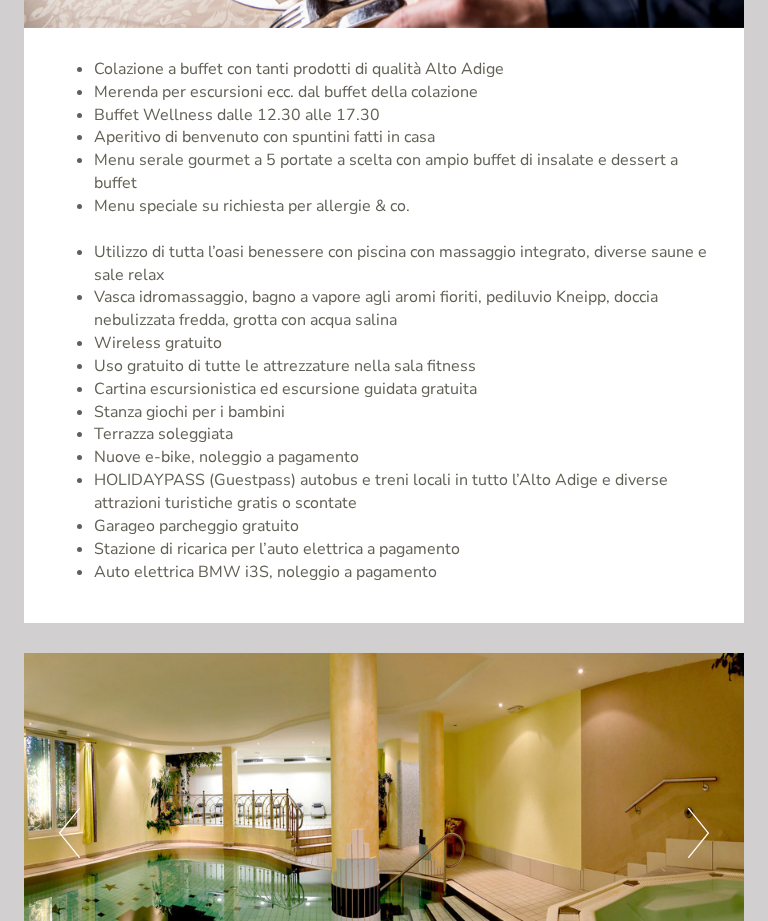 click on "Next" at bounding box center (698, 833) 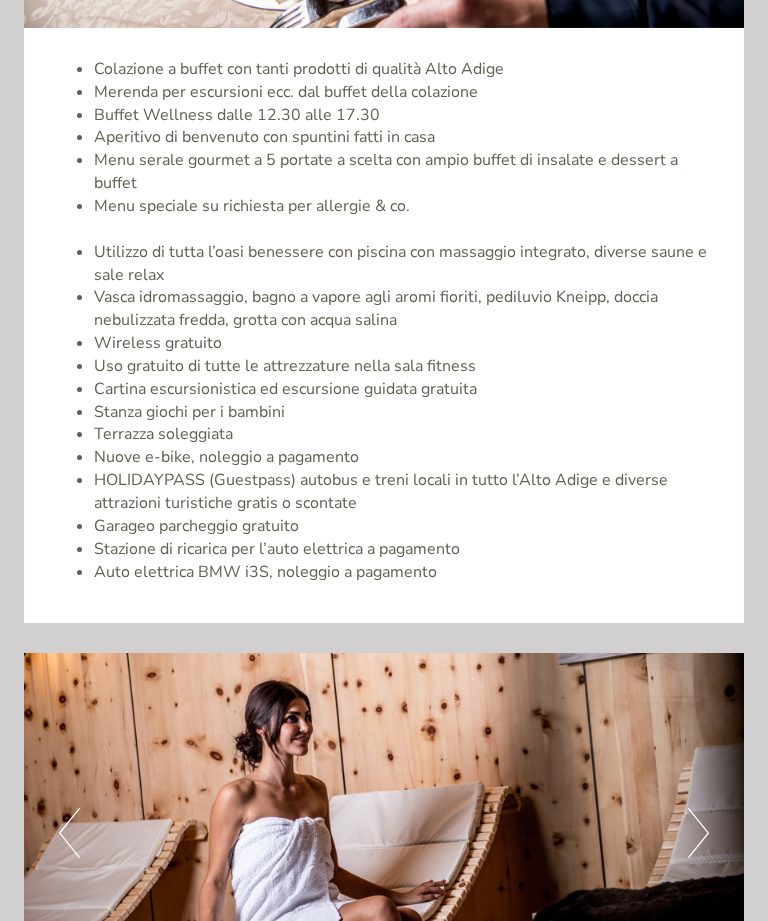 click on "Next" at bounding box center (698, 833) 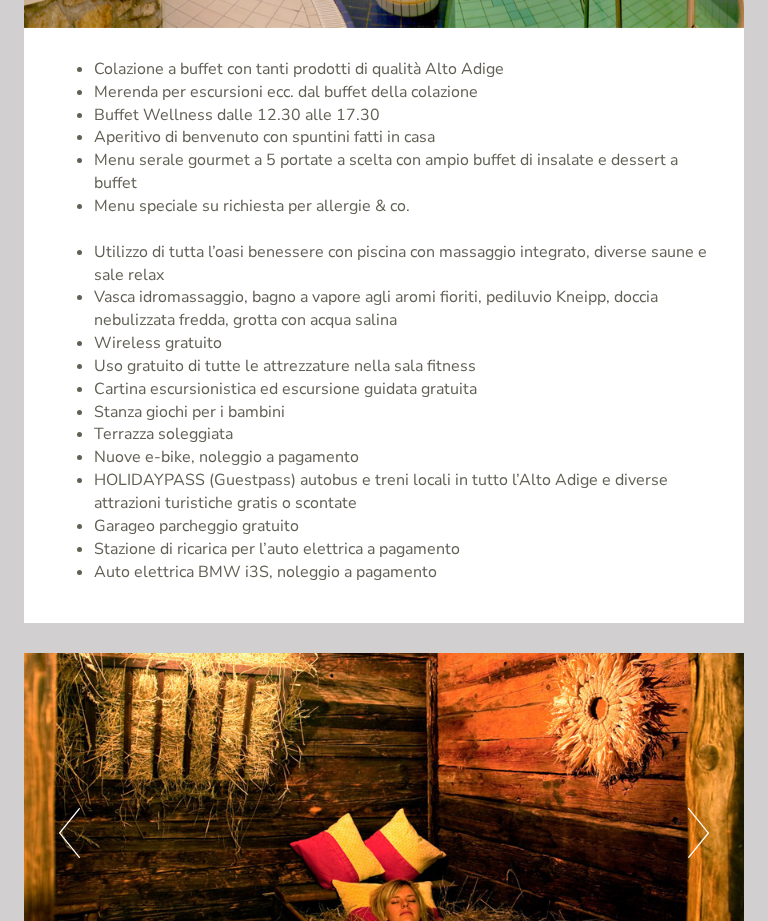 click at bounding box center (384, 833) 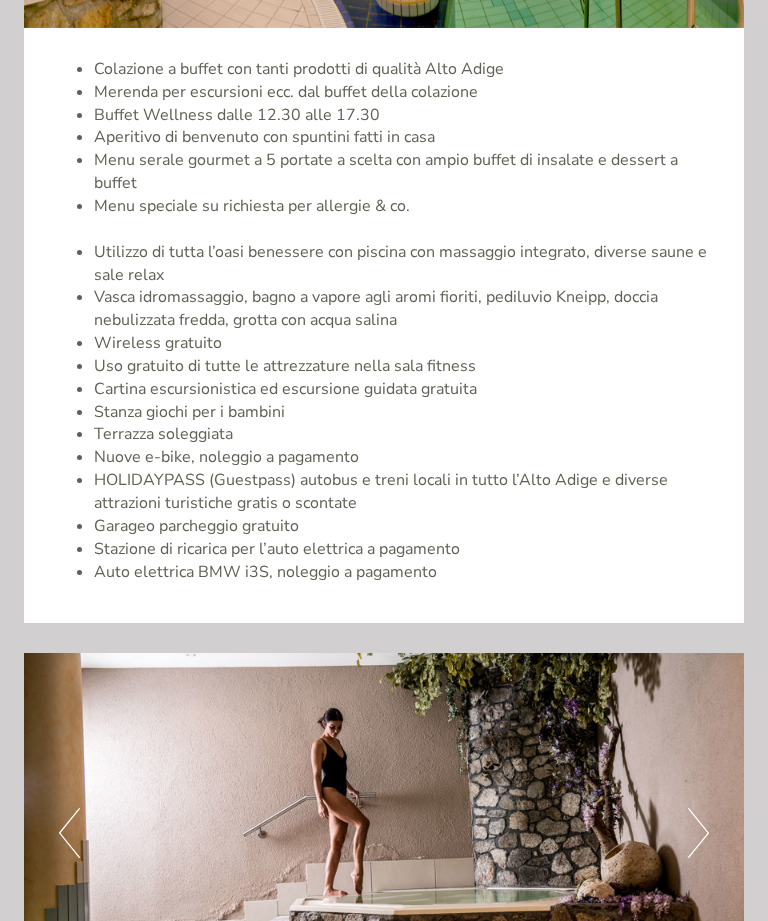 click on "Next" at bounding box center (698, 833) 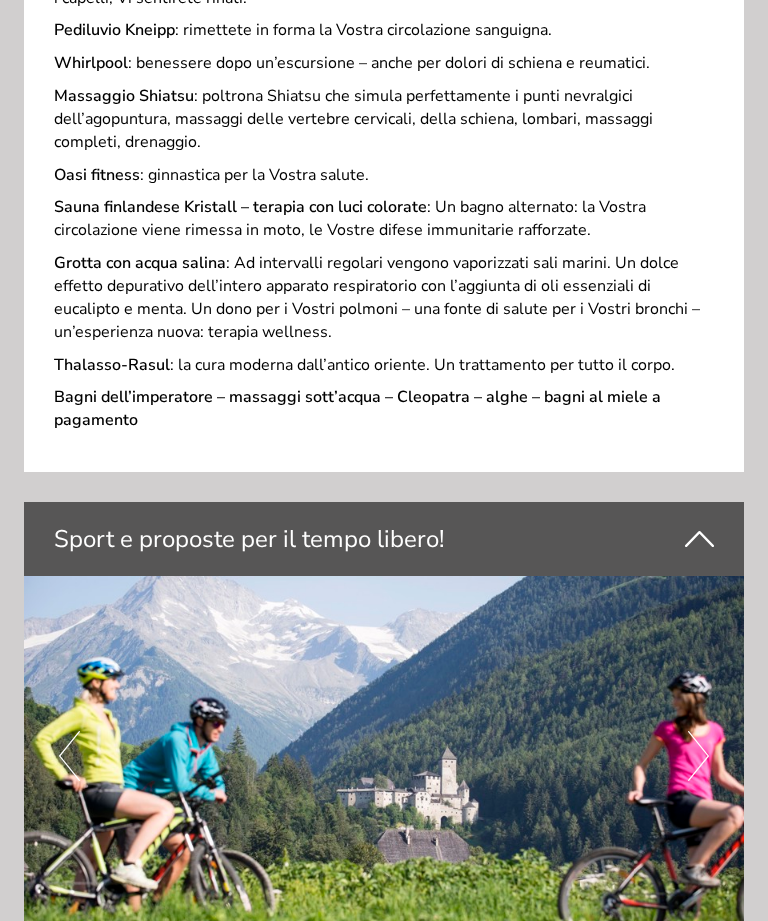 scroll, scrollTop: 5866, scrollLeft: 0, axis: vertical 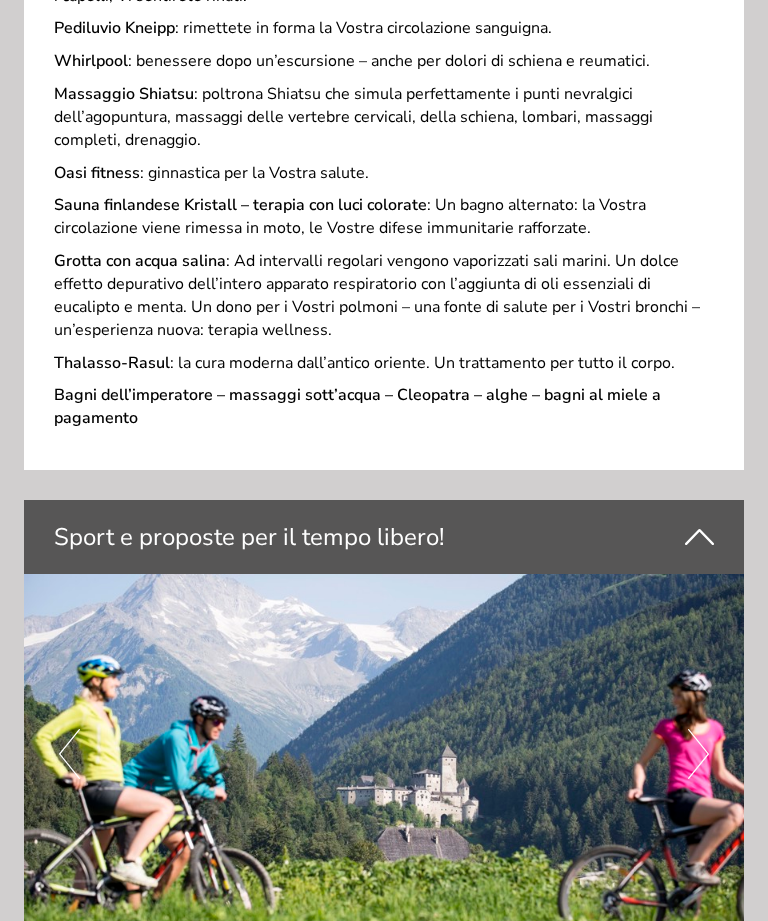 click at bounding box center [384, 754] 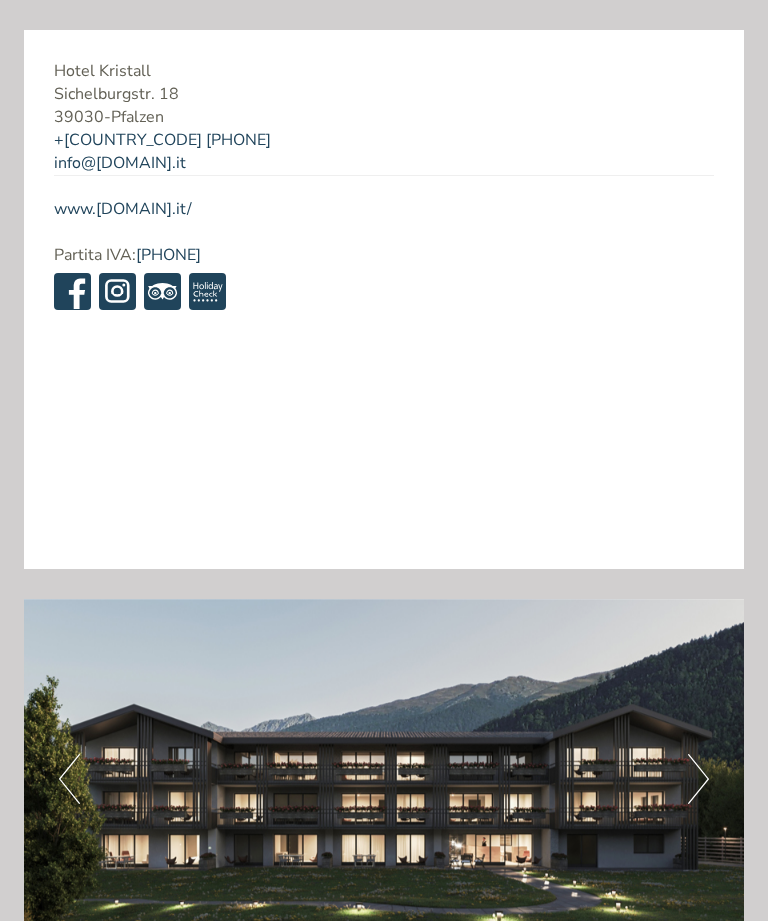 scroll, scrollTop: 8372, scrollLeft: 0, axis: vertical 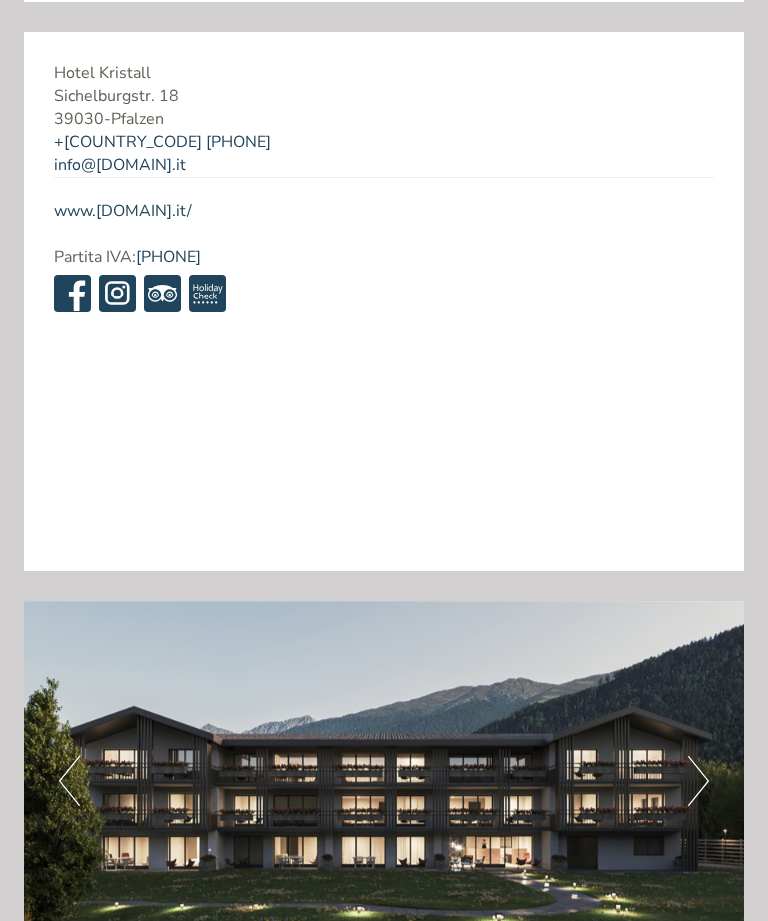 click on "Next" at bounding box center (698, 781) 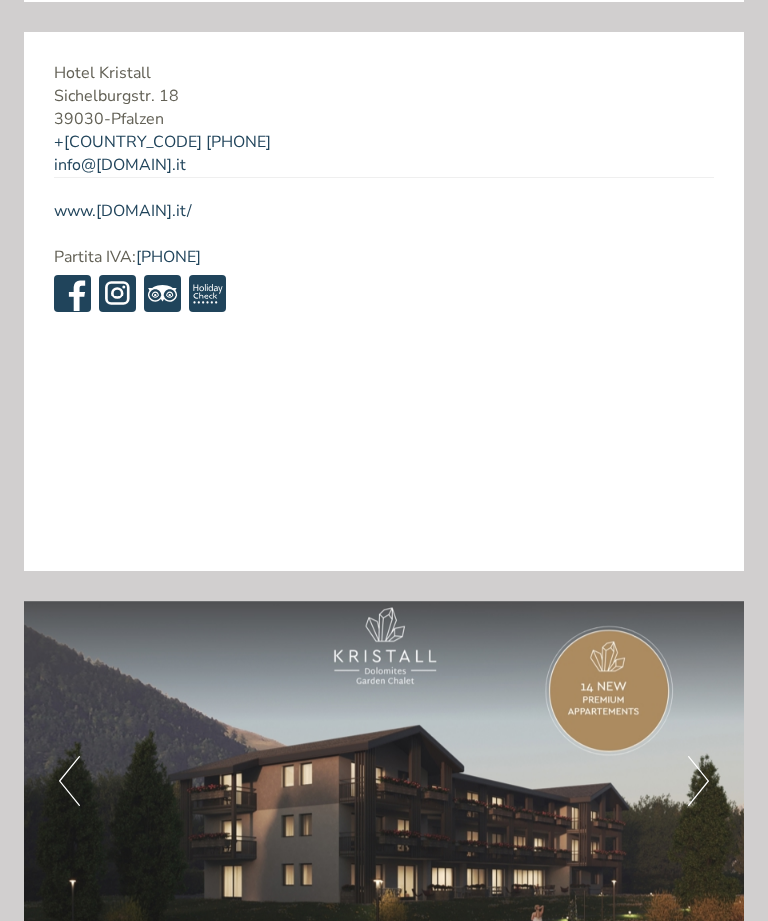 click on "Next" at bounding box center [698, 781] 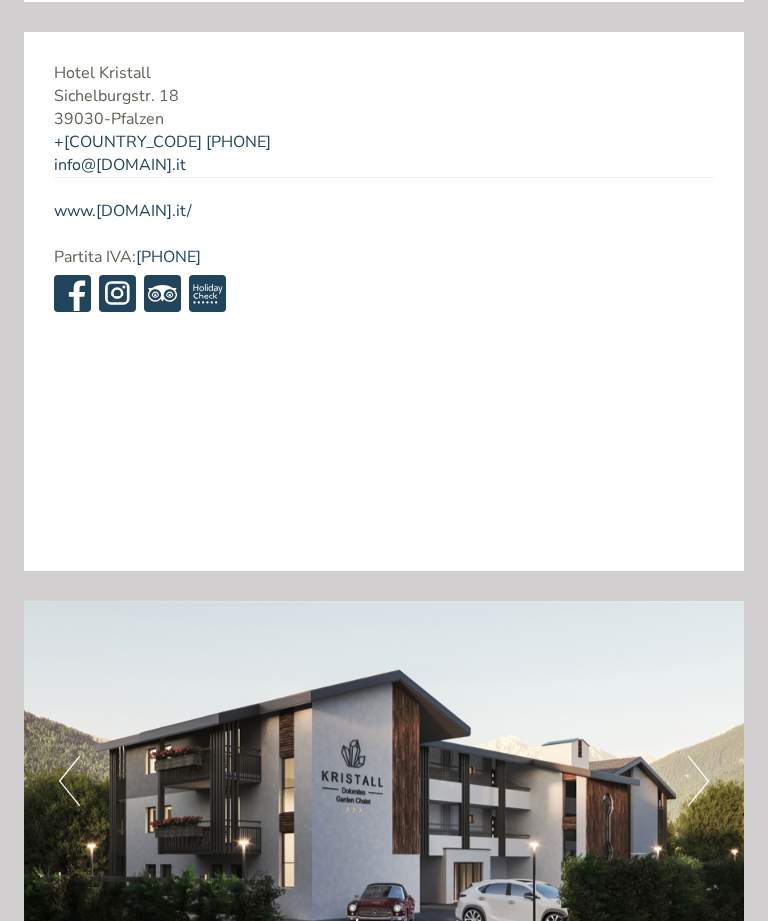 click on "Next" at bounding box center [698, 781] 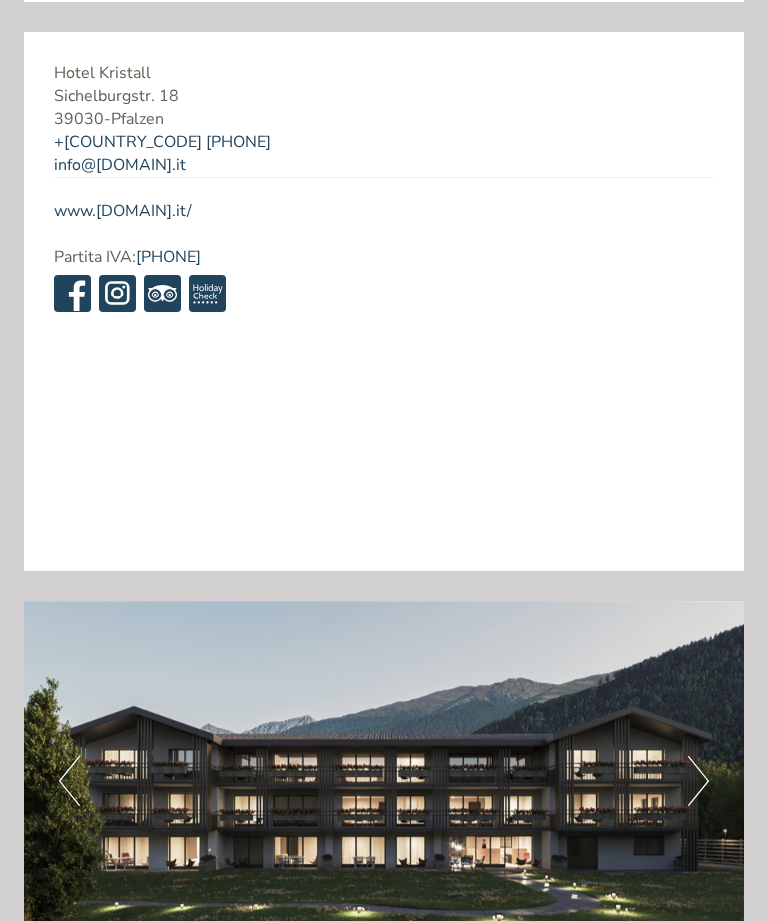 click on "Next" at bounding box center [698, 781] 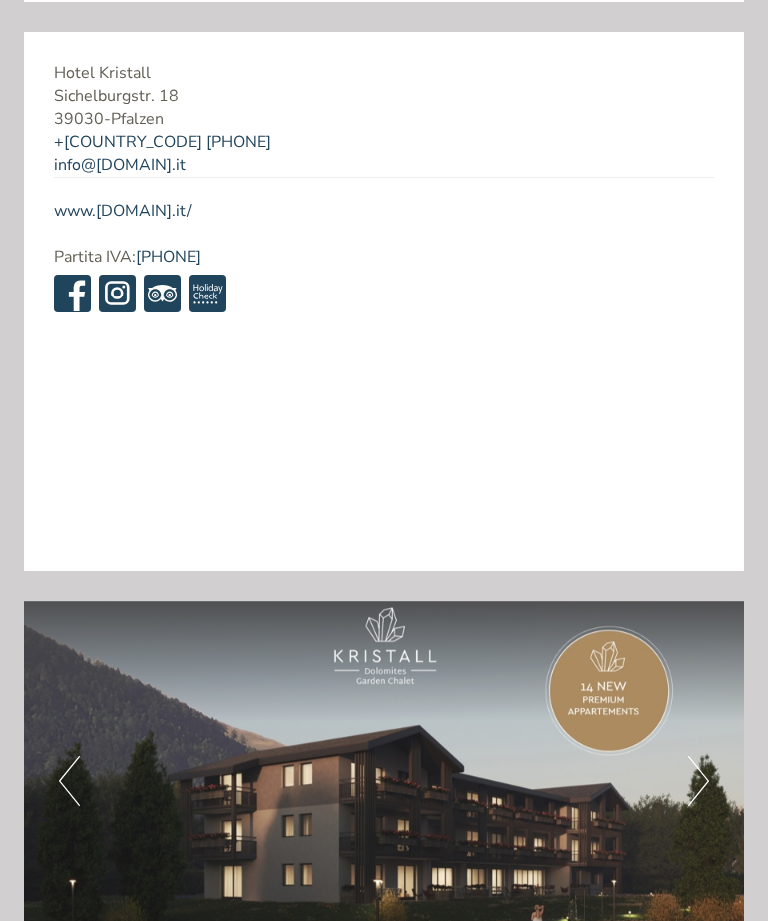 click at bounding box center [384, 781] 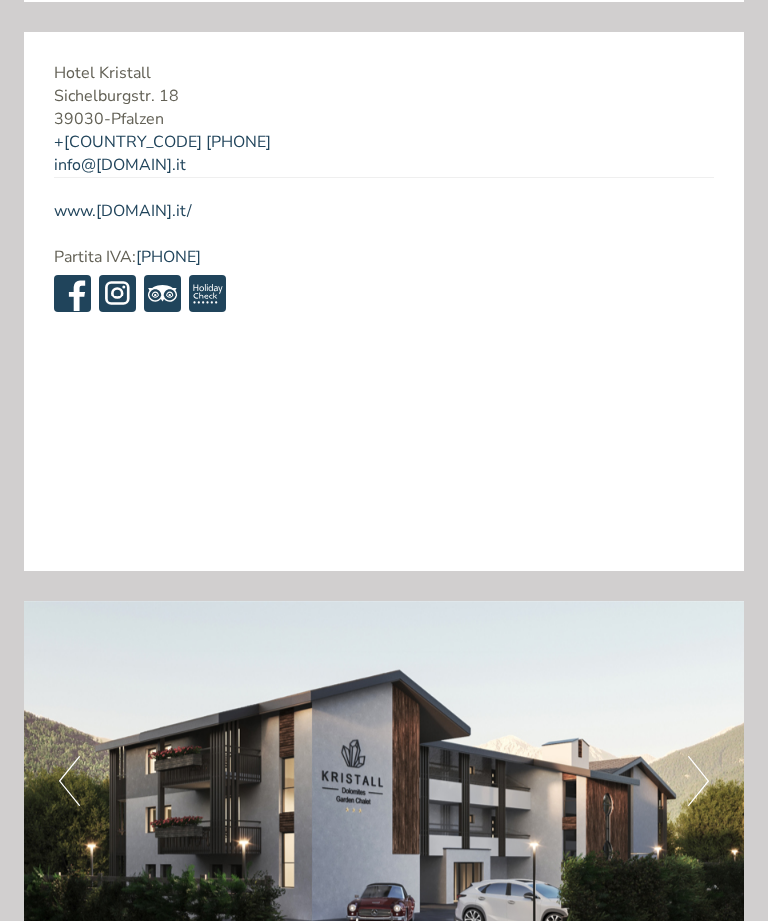 click at bounding box center (384, 781) 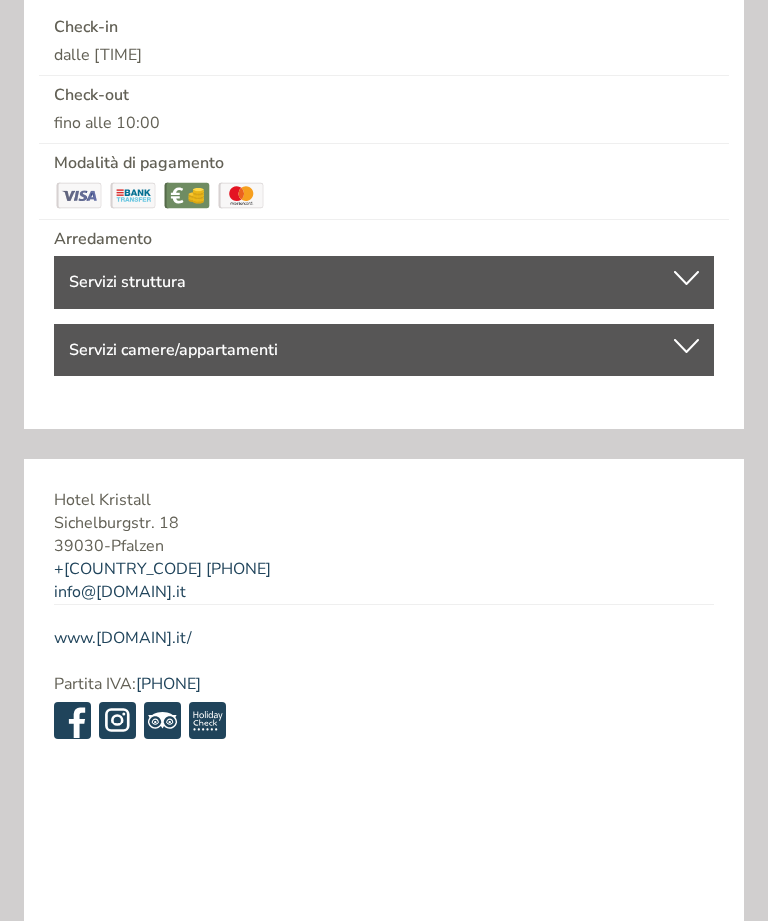 scroll, scrollTop: 7945, scrollLeft: 0, axis: vertical 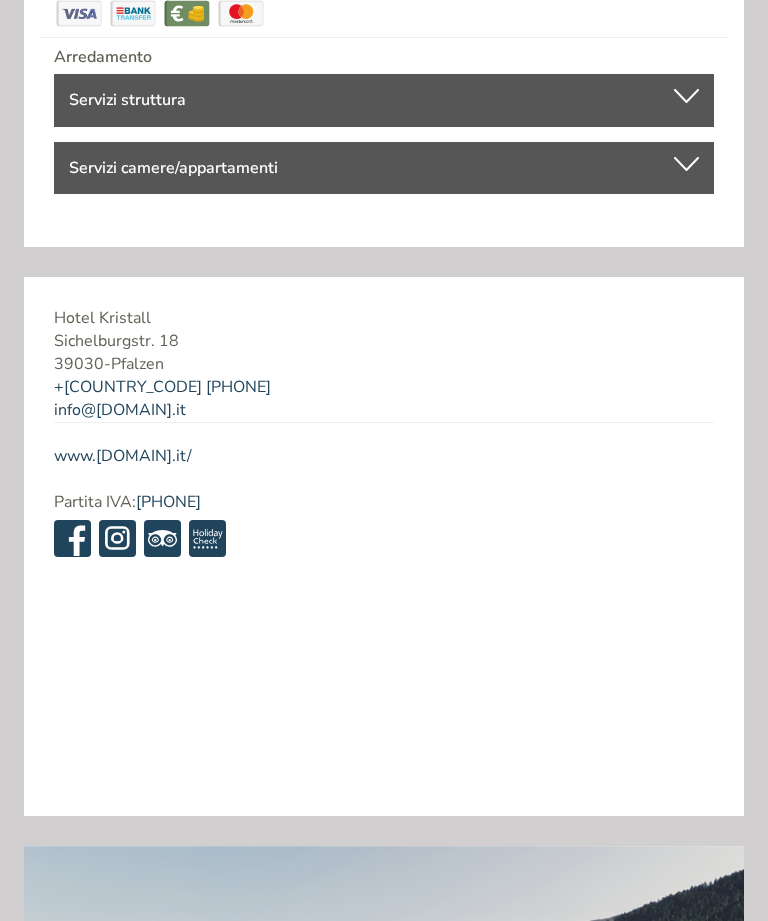click on "Next" at bounding box center (698, 1026) 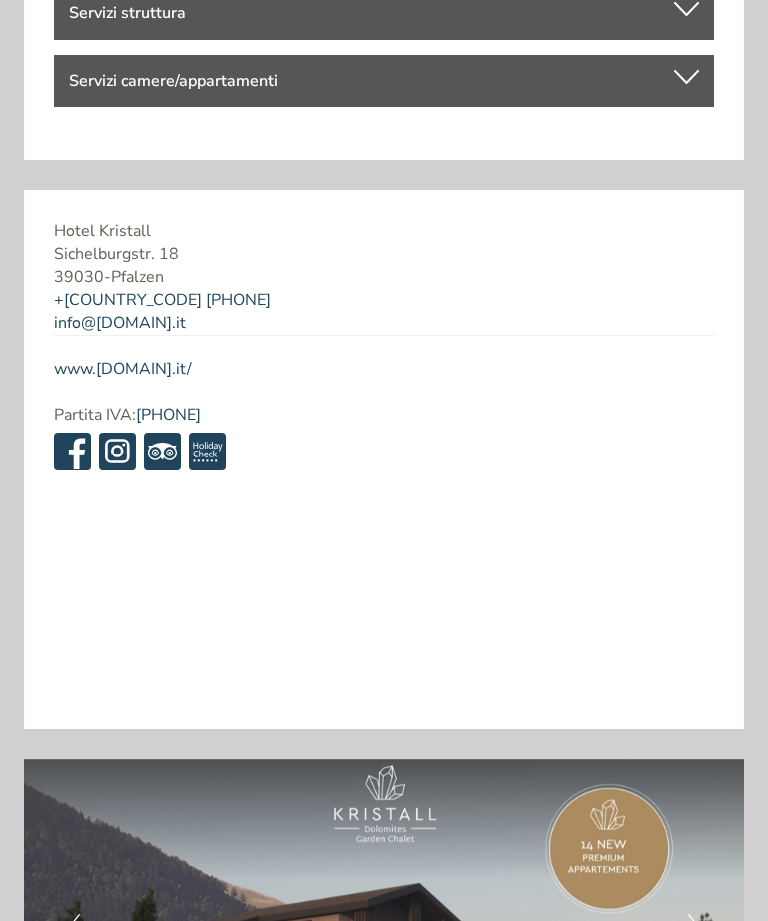 scroll, scrollTop: 8214, scrollLeft: 0, axis: vertical 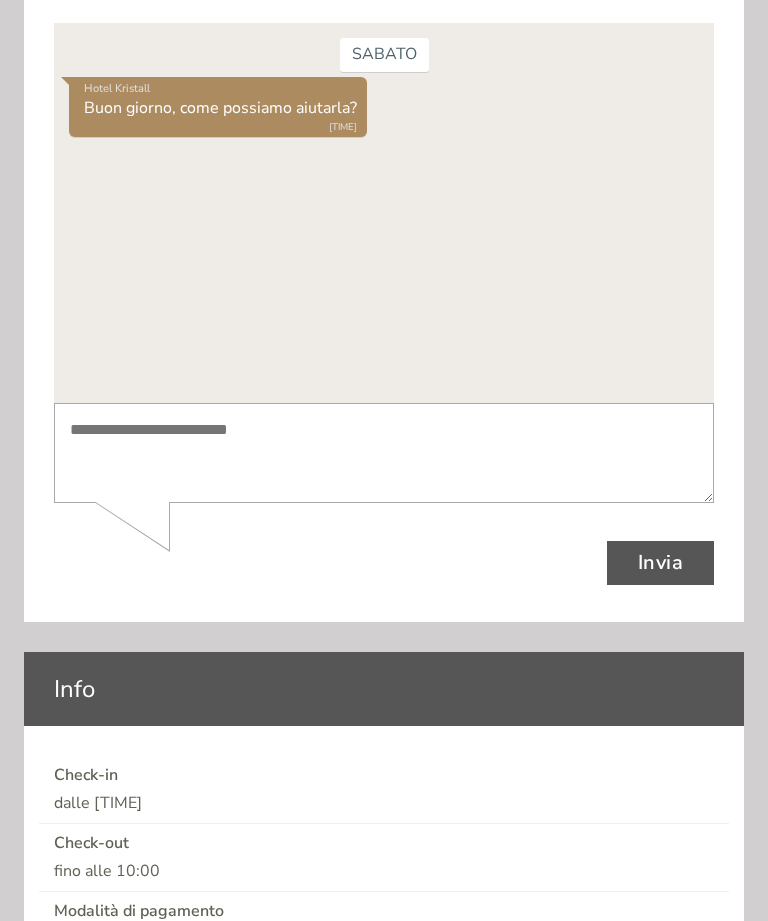 click at bounding box center (686, 1094) 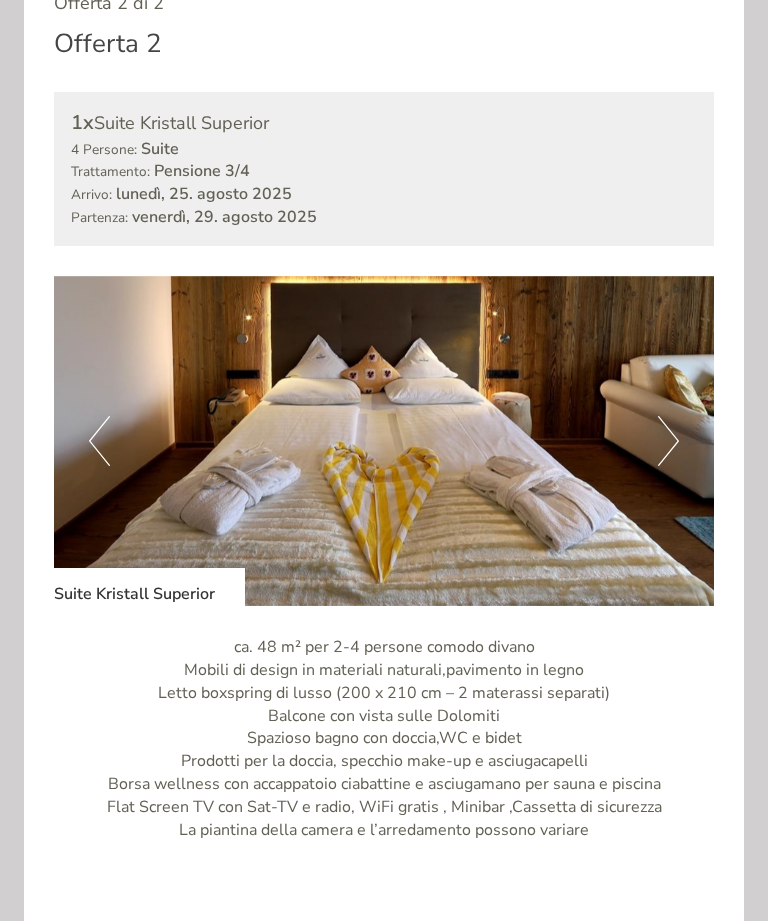 scroll, scrollTop: 2683, scrollLeft: 0, axis: vertical 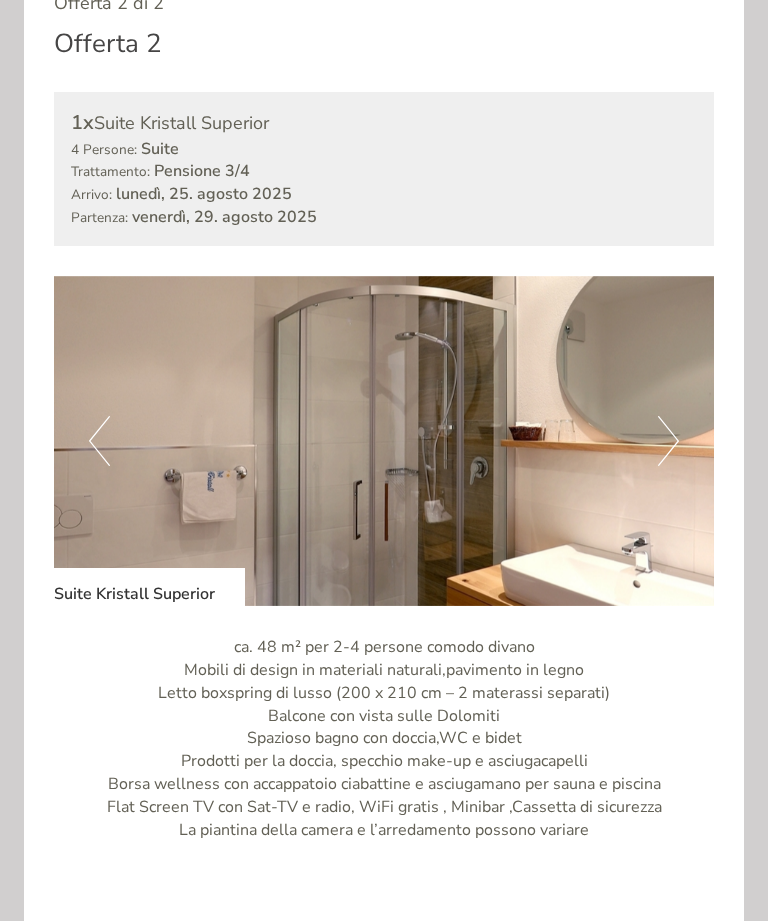 click at bounding box center (384, 441) 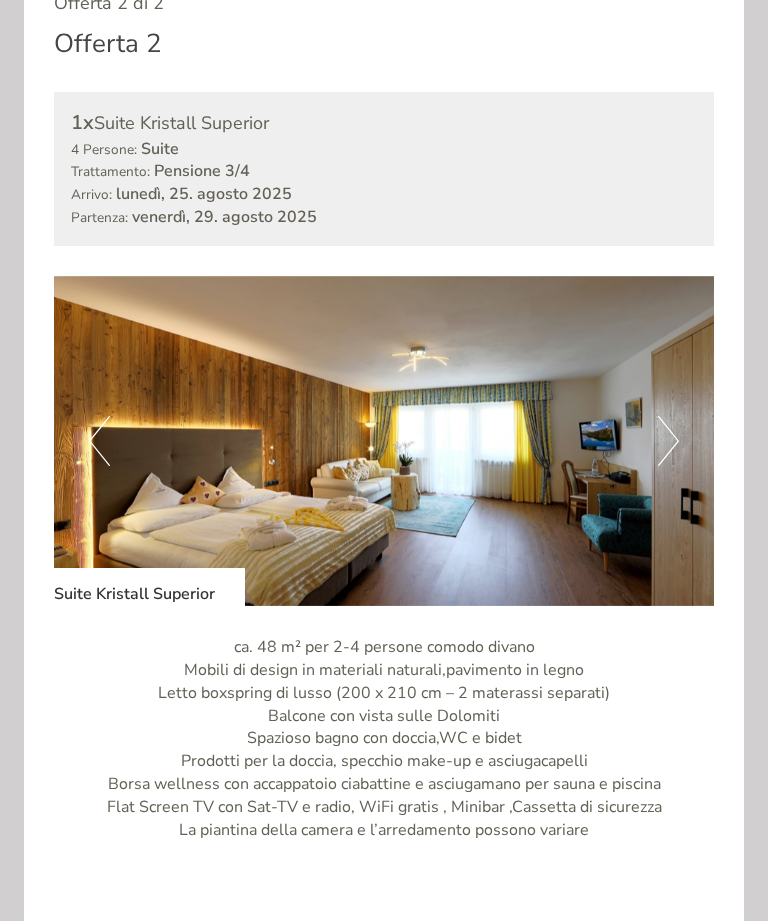 click at bounding box center (384, 441) 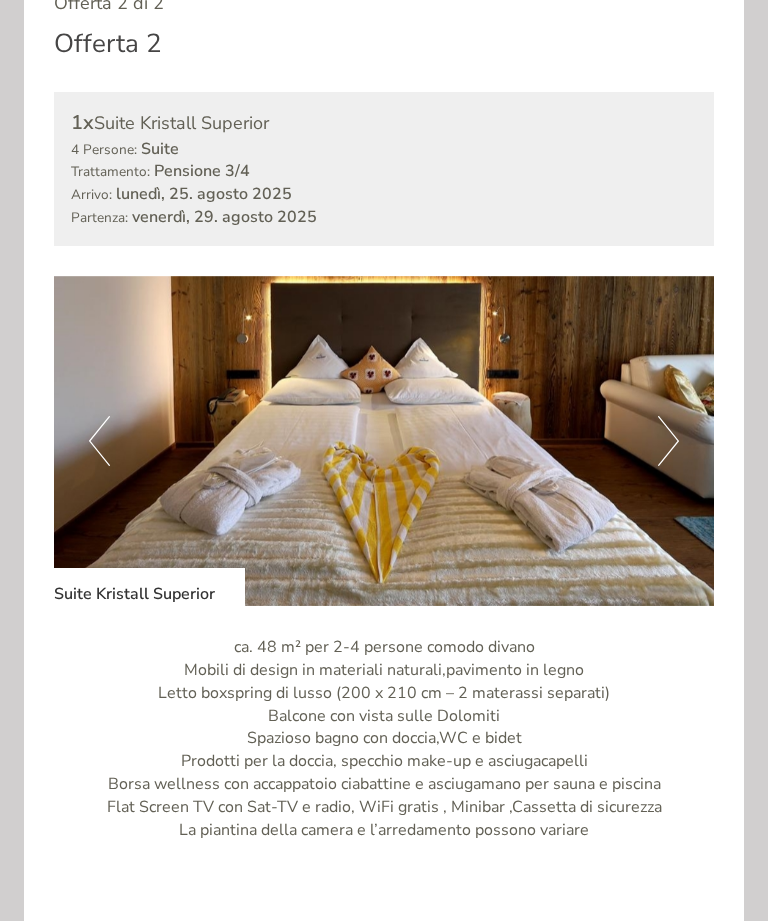 click on "Next" at bounding box center [668, 441] 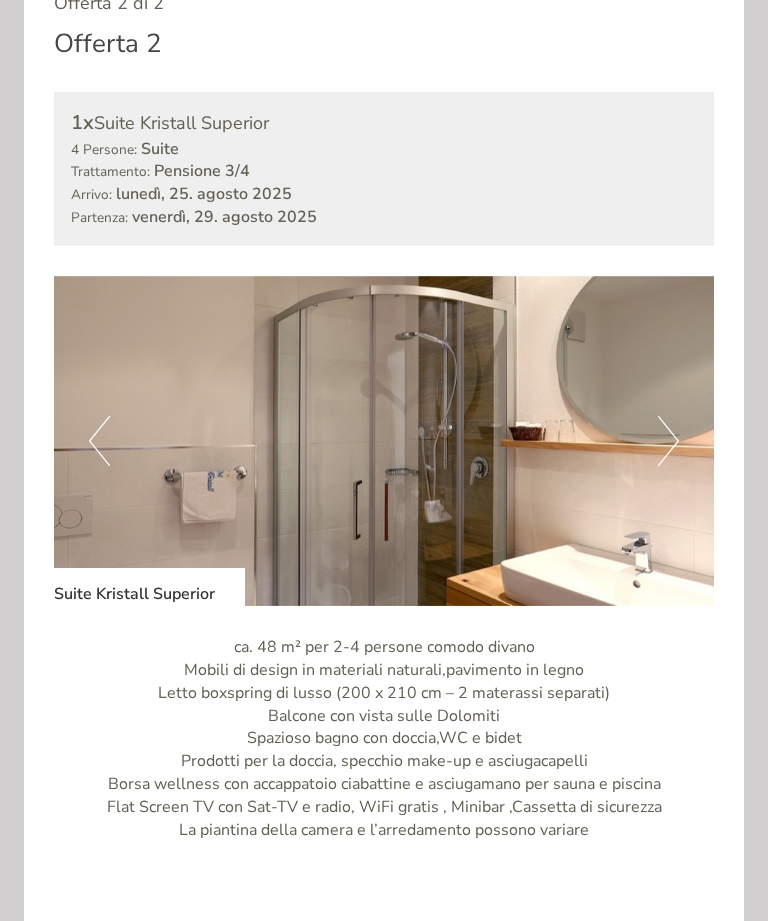 click on "Next" at bounding box center (668, 441) 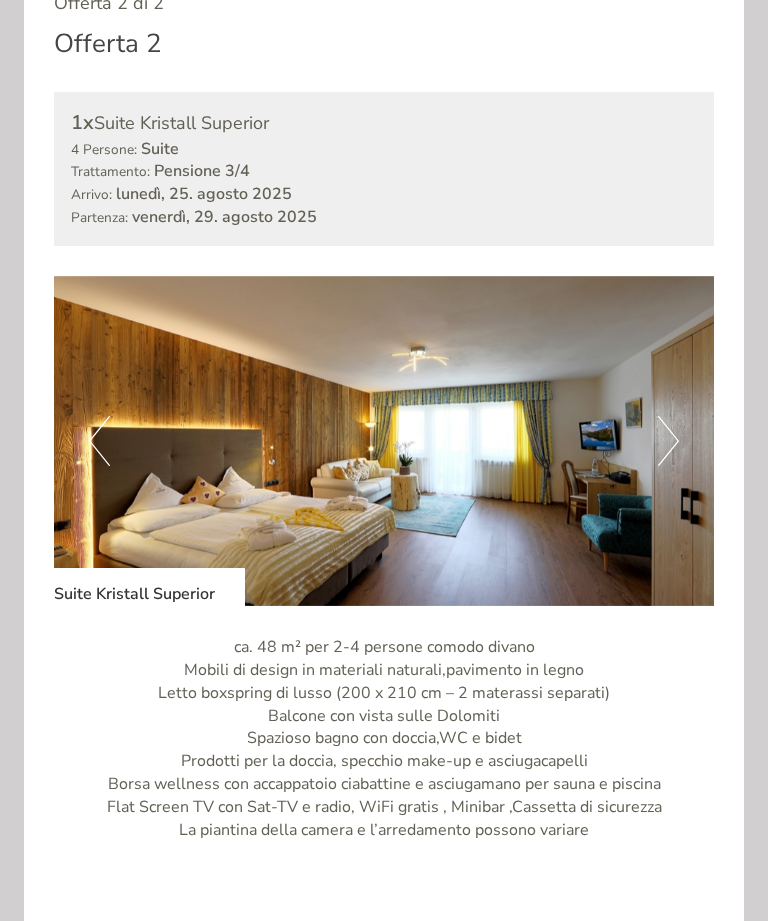 click on "Previous" at bounding box center [99, 441] 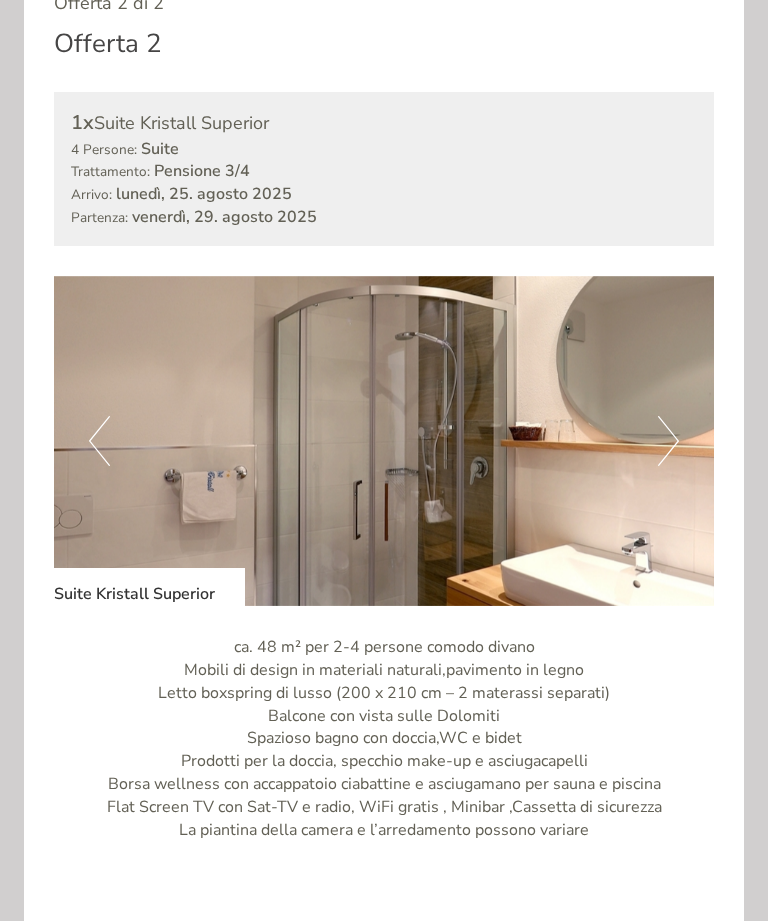 click on "Next" at bounding box center [668, 441] 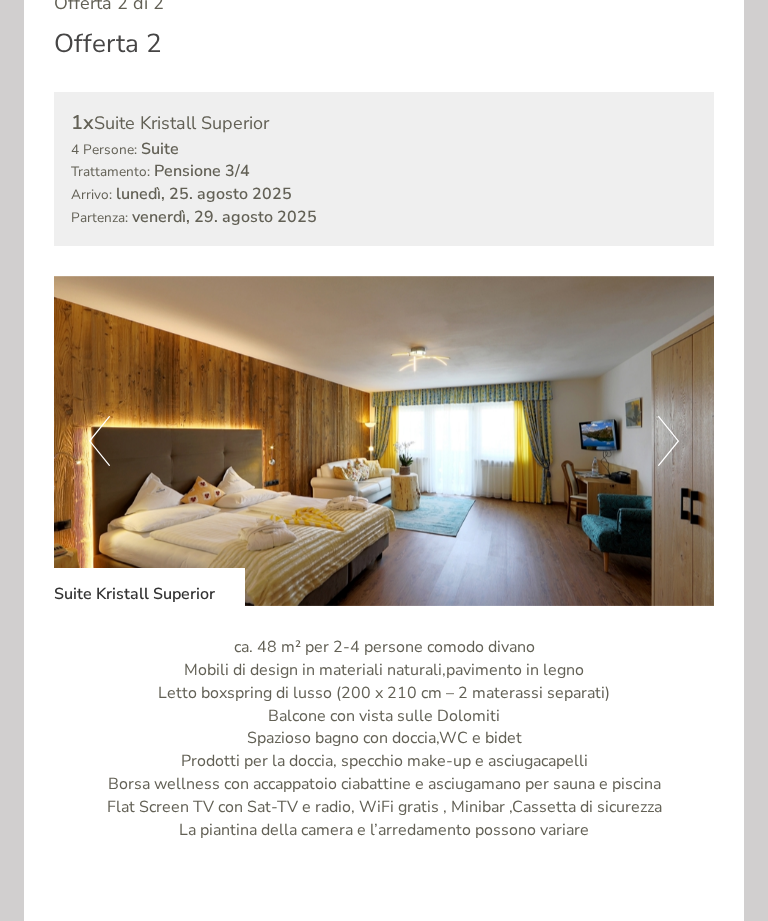 click on "Next" at bounding box center [668, 441] 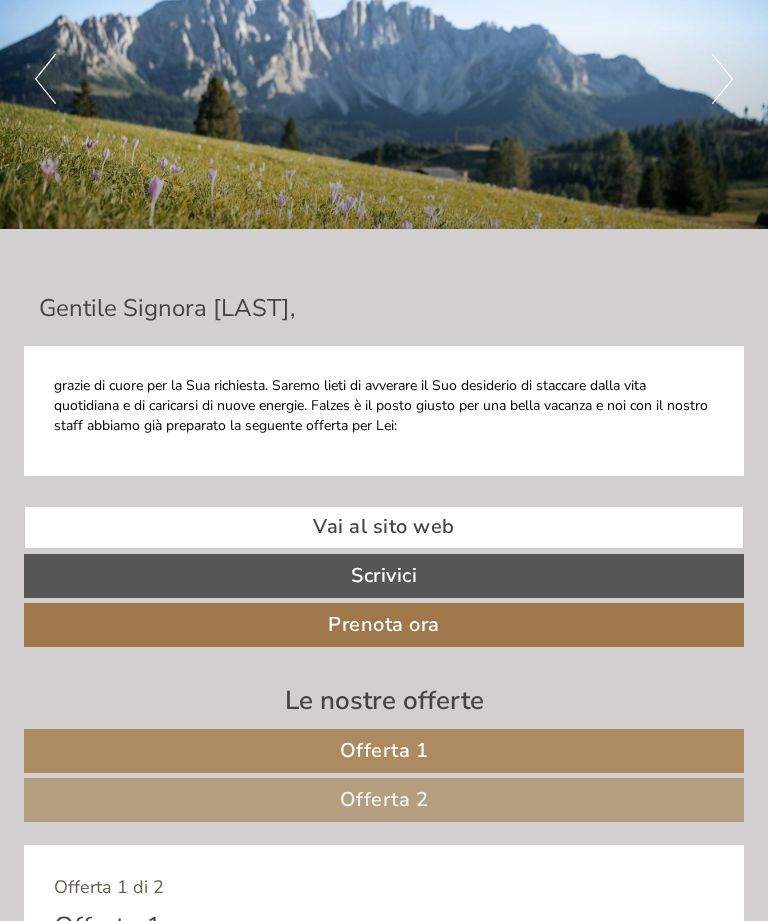 scroll, scrollTop: 0, scrollLeft: 0, axis: both 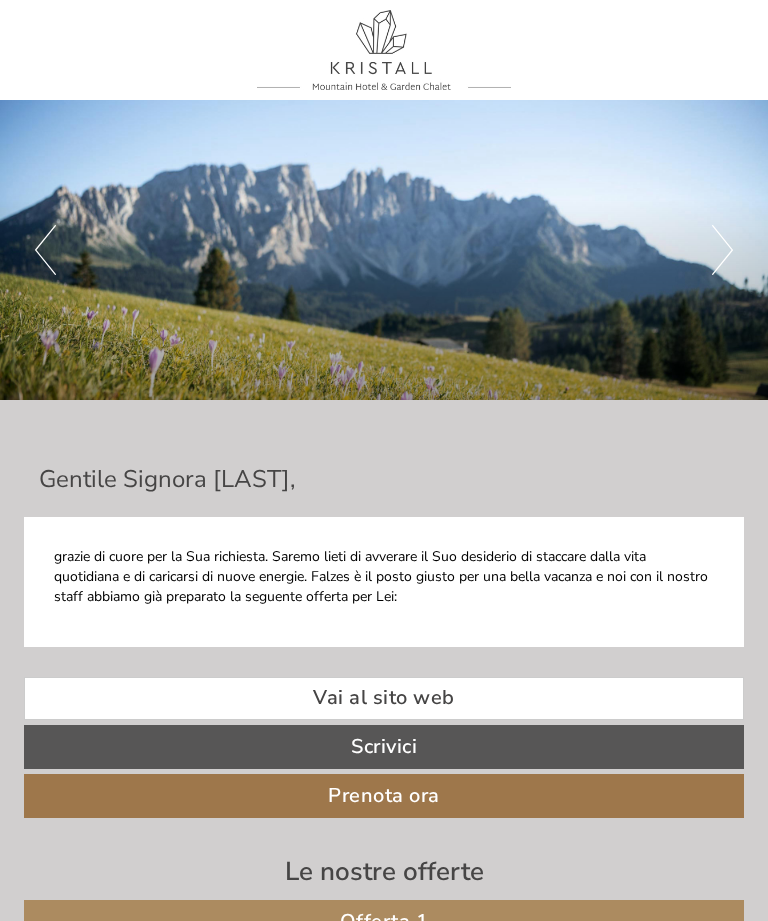 click on "Next" at bounding box center [722, 250] 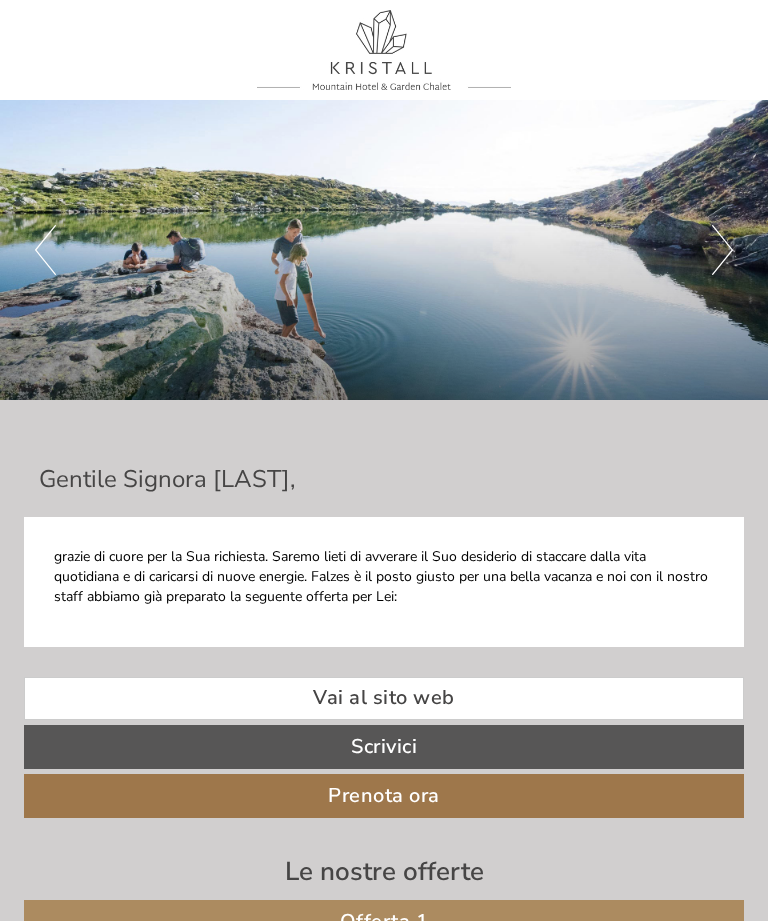 click on "Next" at bounding box center (722, 250) 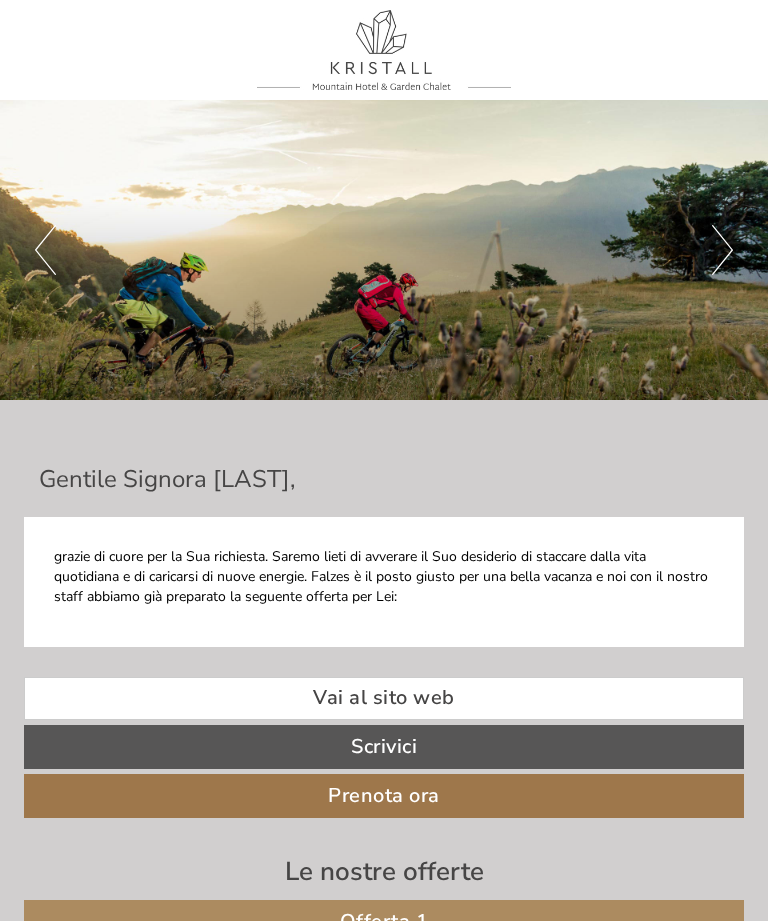 click on "Next" at bounding box center (722, 250) 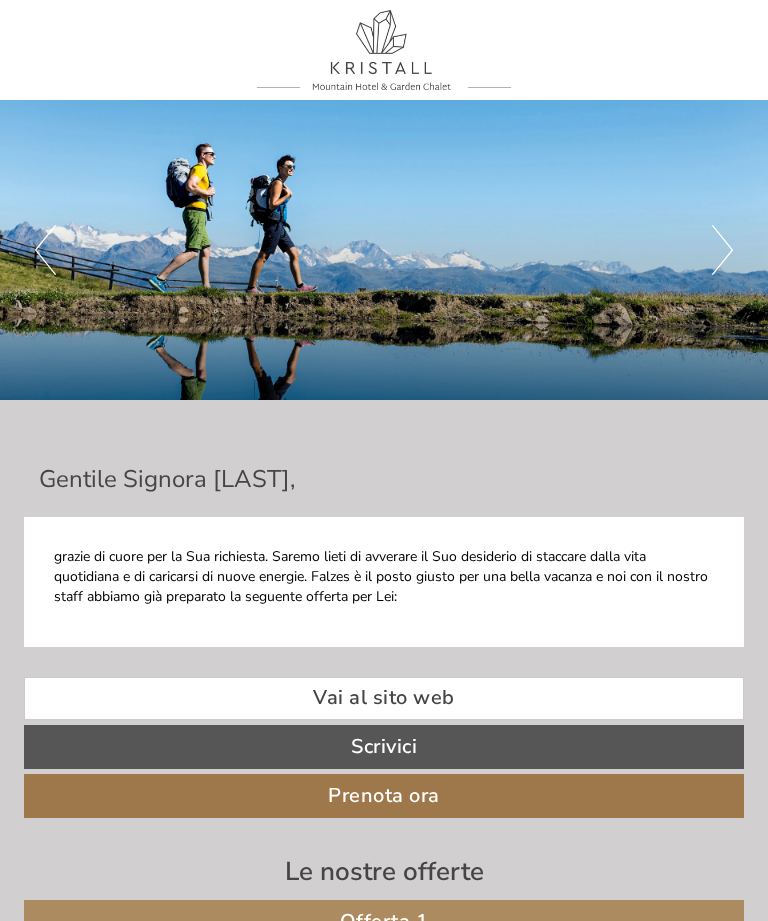 click on "Next" at bounding box center [722, 250] 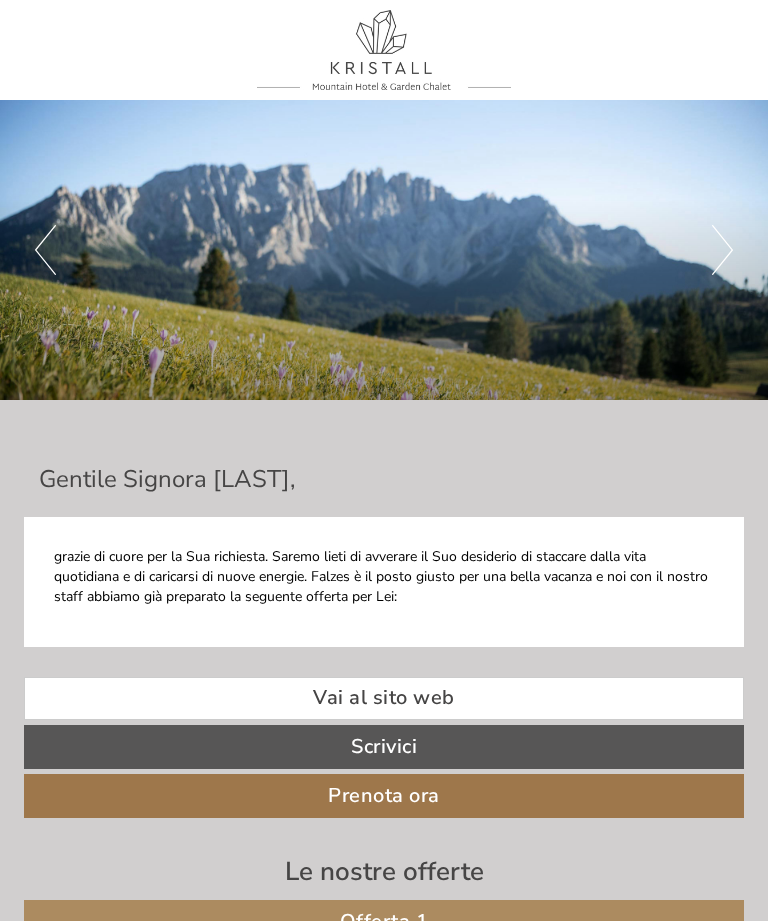 click on "Next" at bounding box center [722, 250] 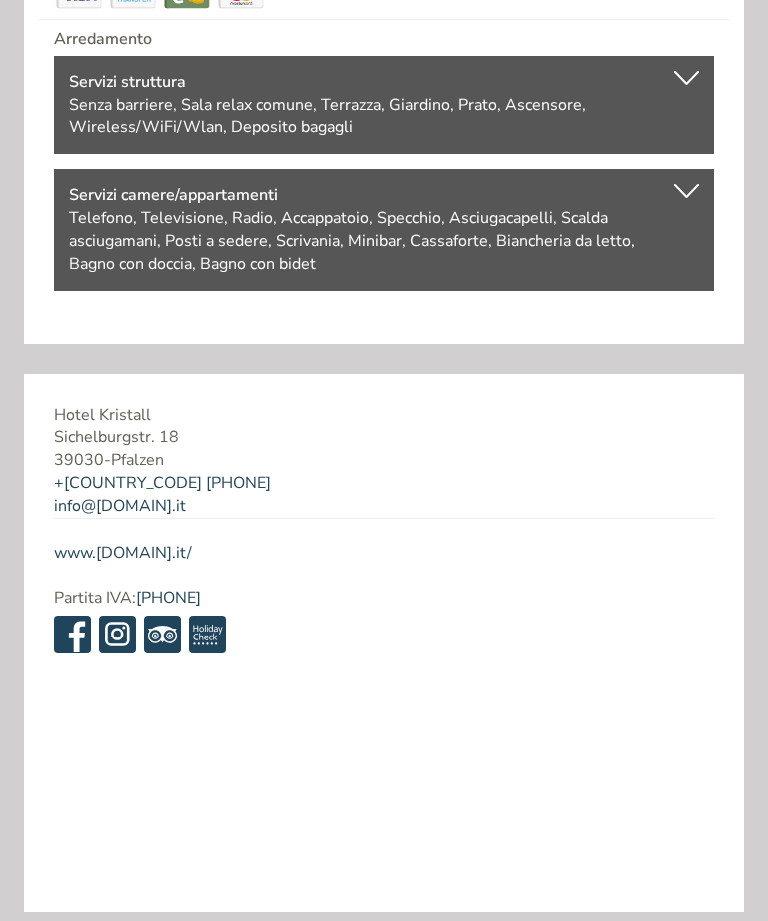 scroll, scrollTop: 8145, scrollLeft: 0, axis: vertical 